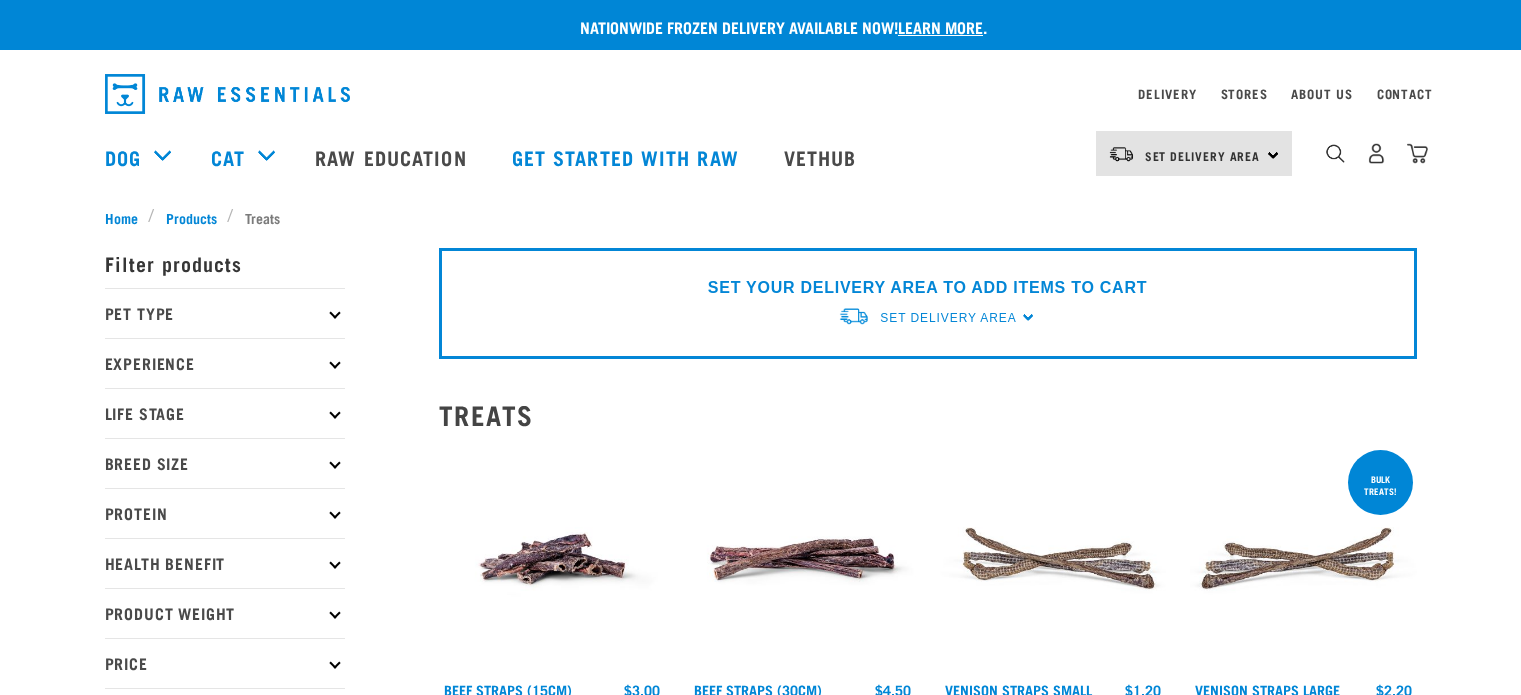 scroll, scrollTop: 0, scrollLeft: 0, axis: both 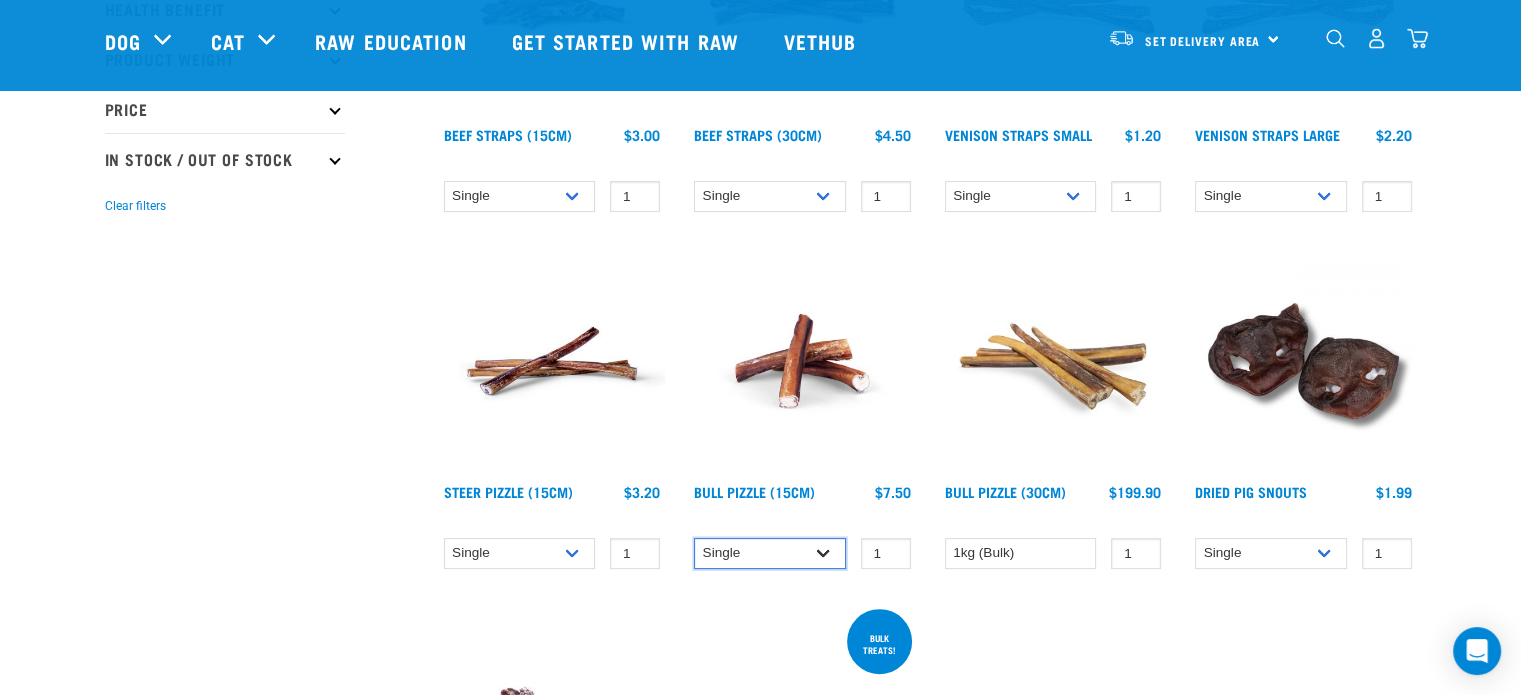 click on "Single
10 per pack" at bounding box center (770, 553) 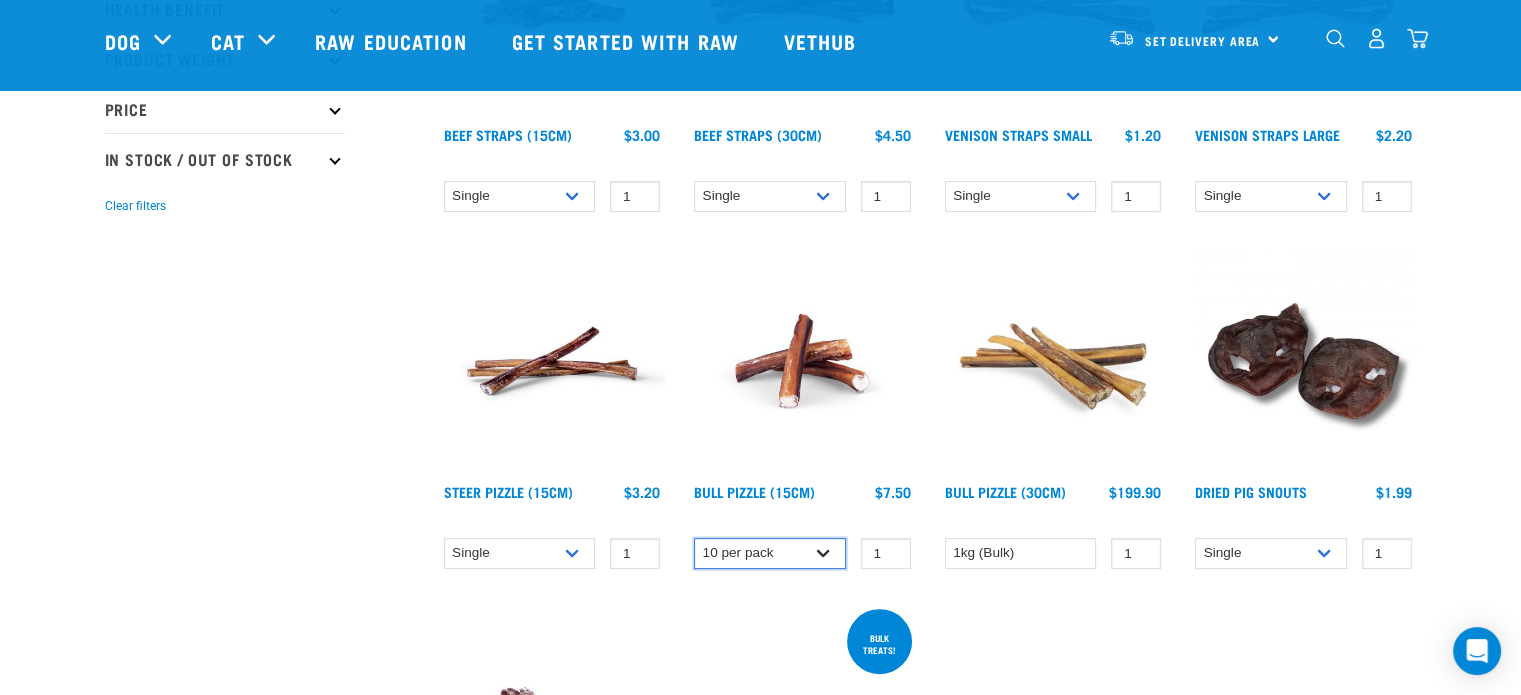 click on "Single
10 per pack" at bounding box center [770, 553] 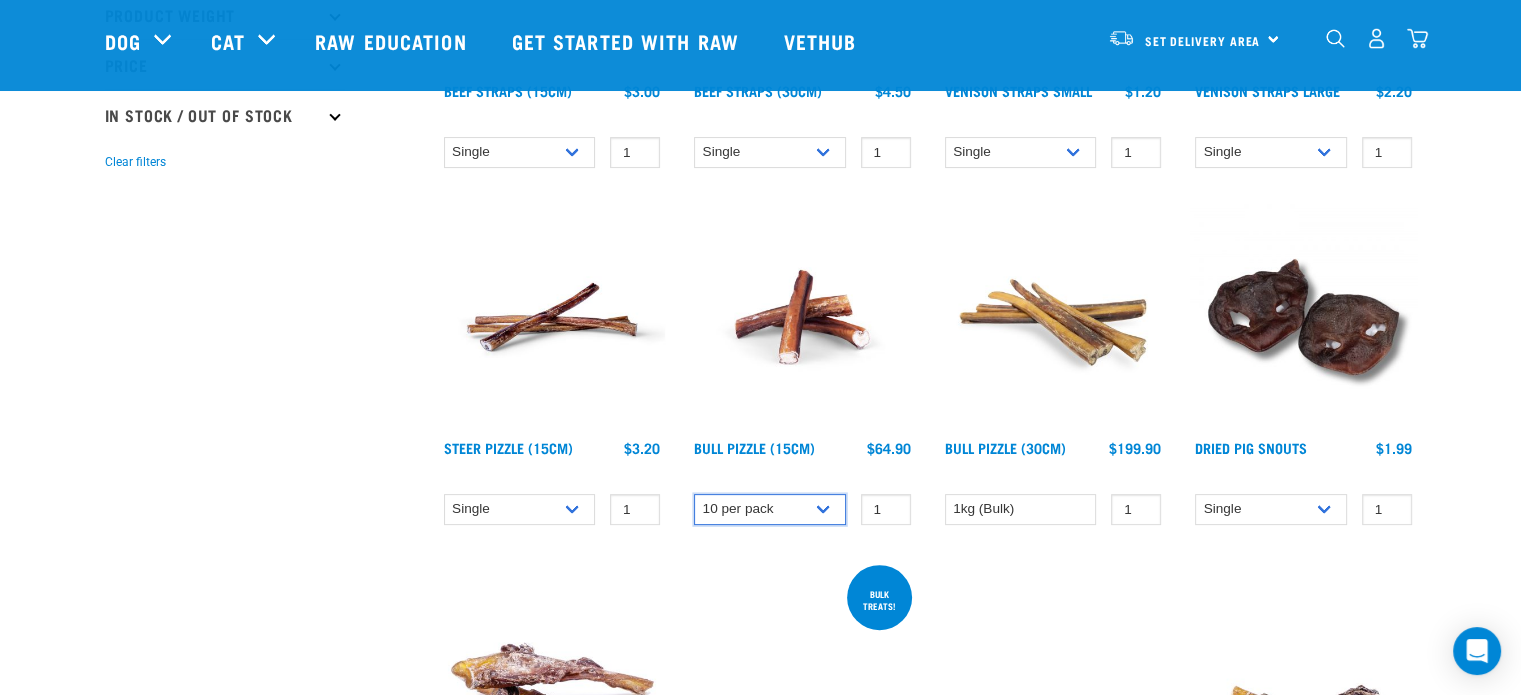 scroll, scrollTop: 363, scrollLeft: 0, axis: vertical 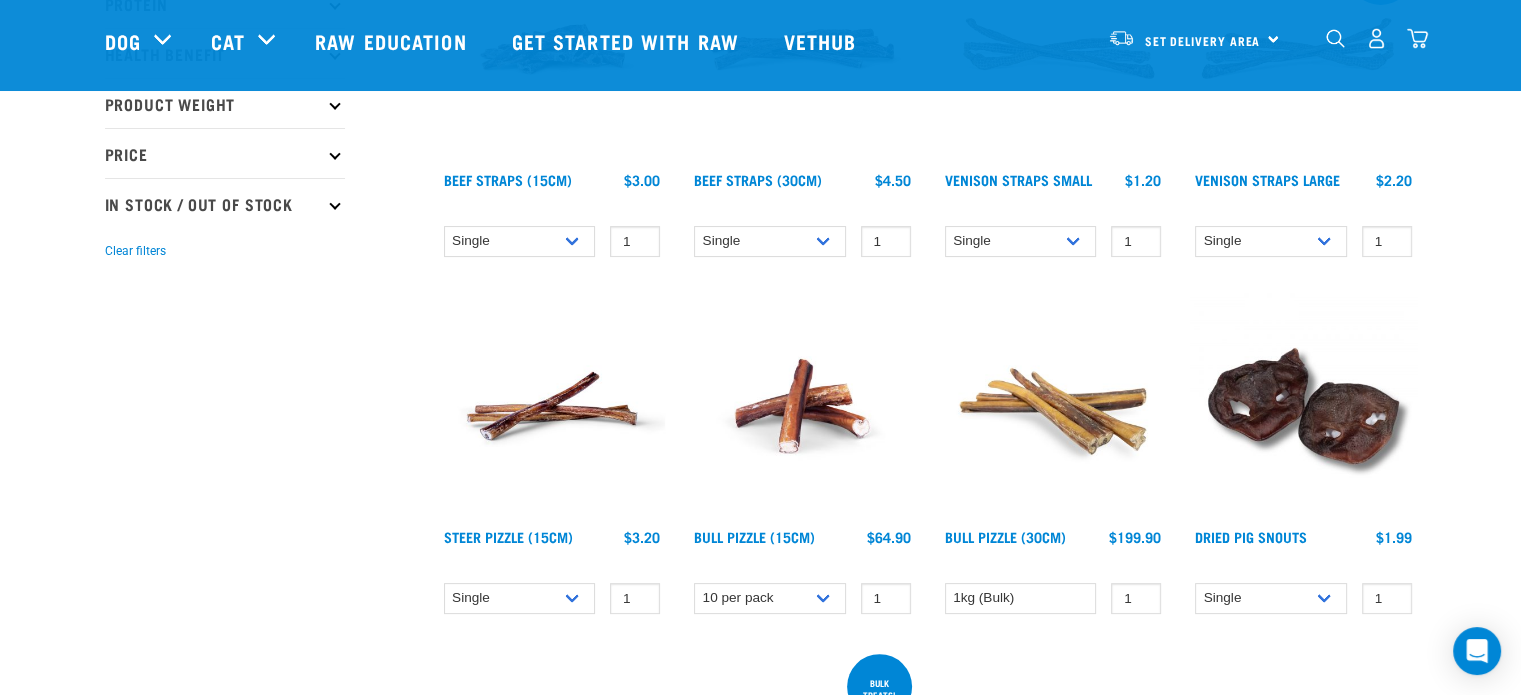 click at bounding box center (802, 406) 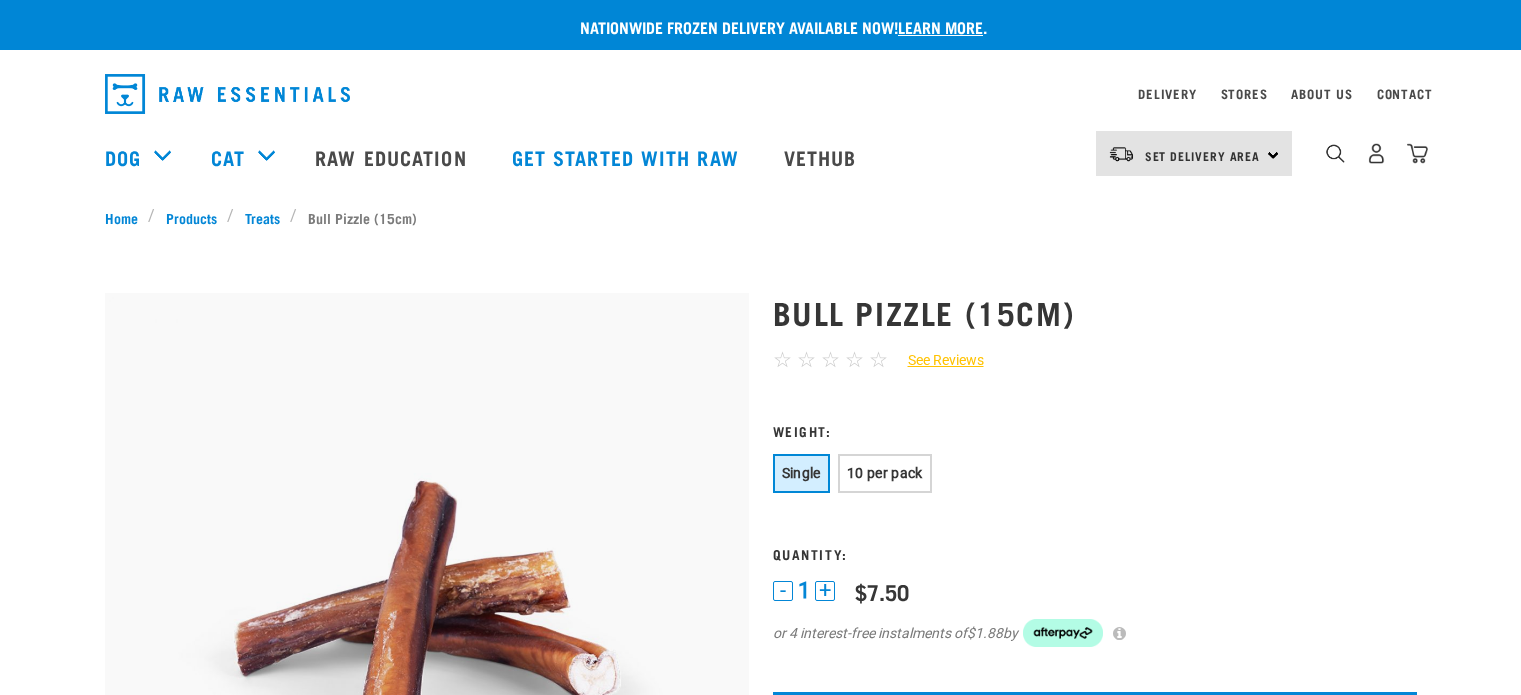 scroll, scrollTop: 0, scrollLeft: 0, axis: both 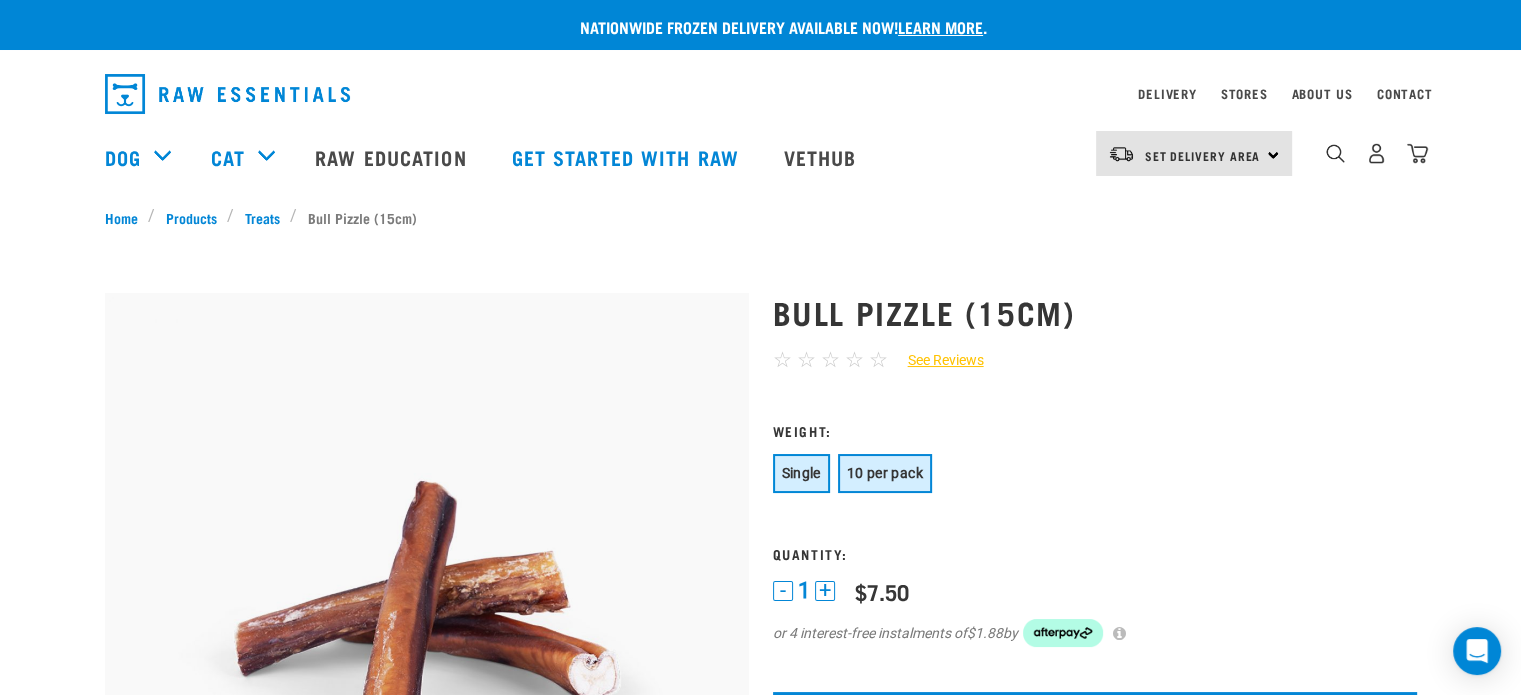click on "10 per pack" at bounding box center [885, 473] 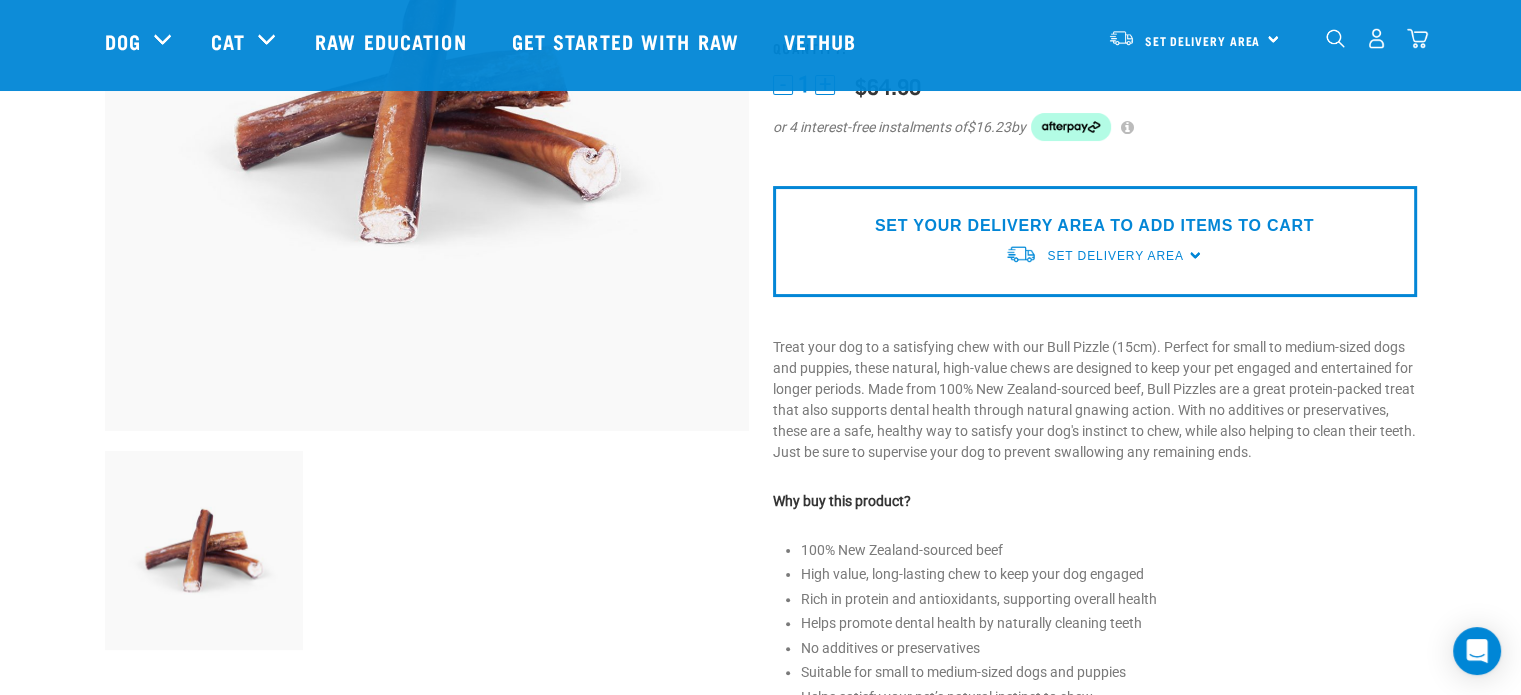 scroll, scrollTop: 360, scrollLeft: 0, axis: vertical 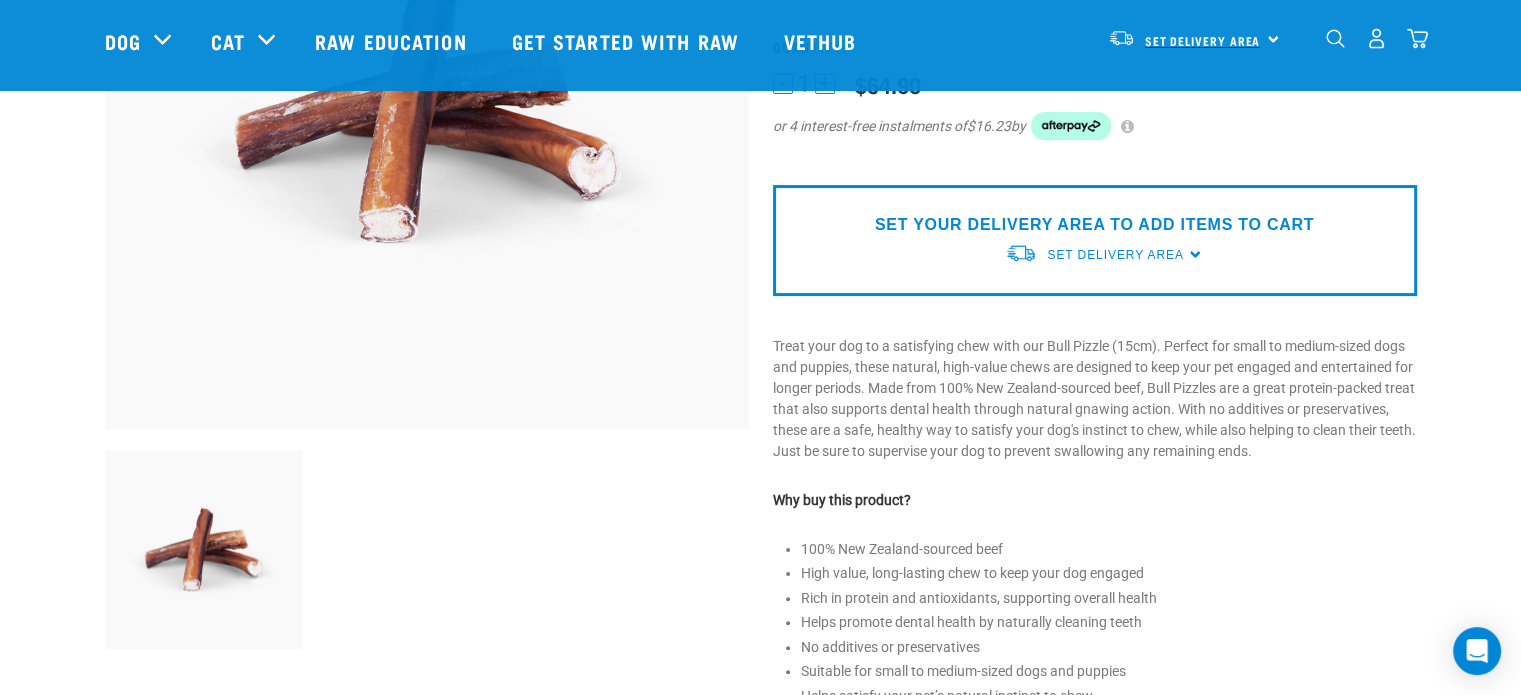 click on "Set Delivery Area" at bounding box center [1203, 40] 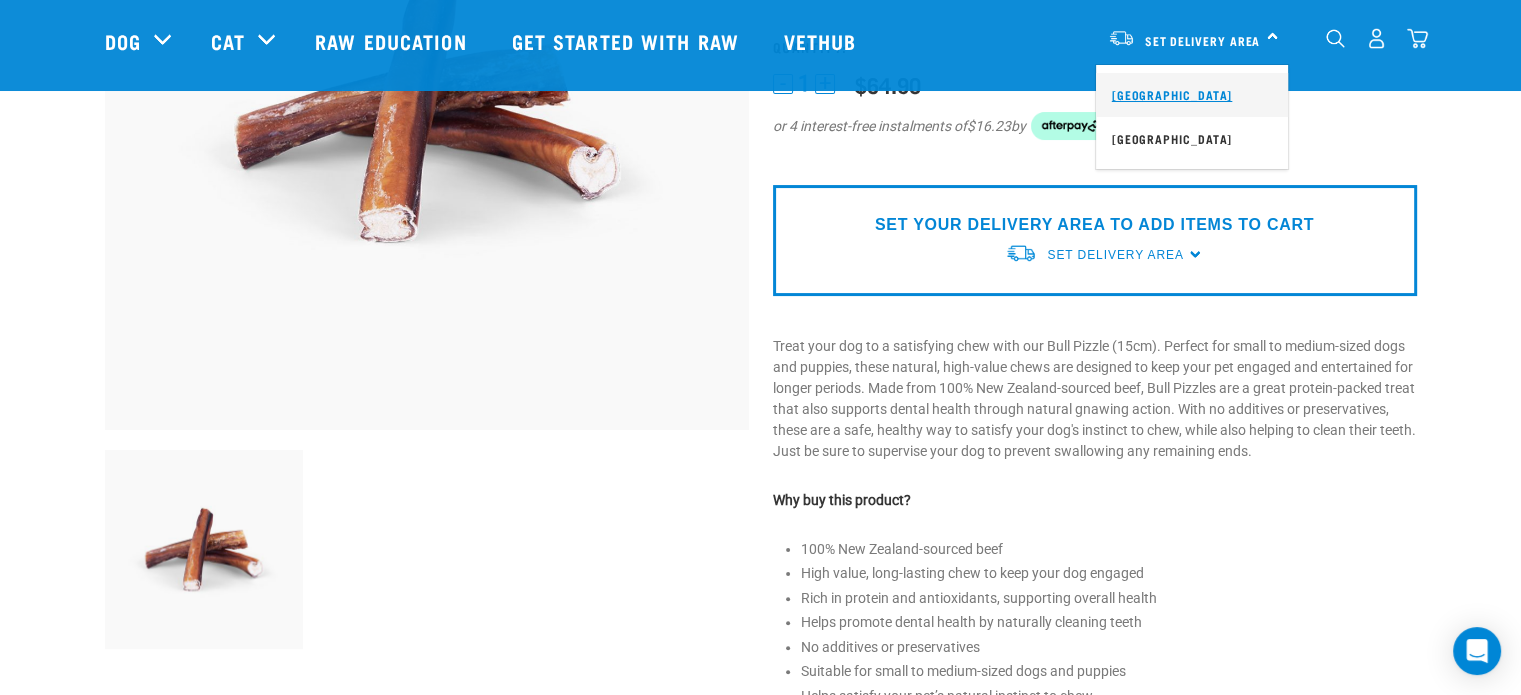 click on "[GEOGRAPHIC_DATA]" at bounding box center [1192, 95] 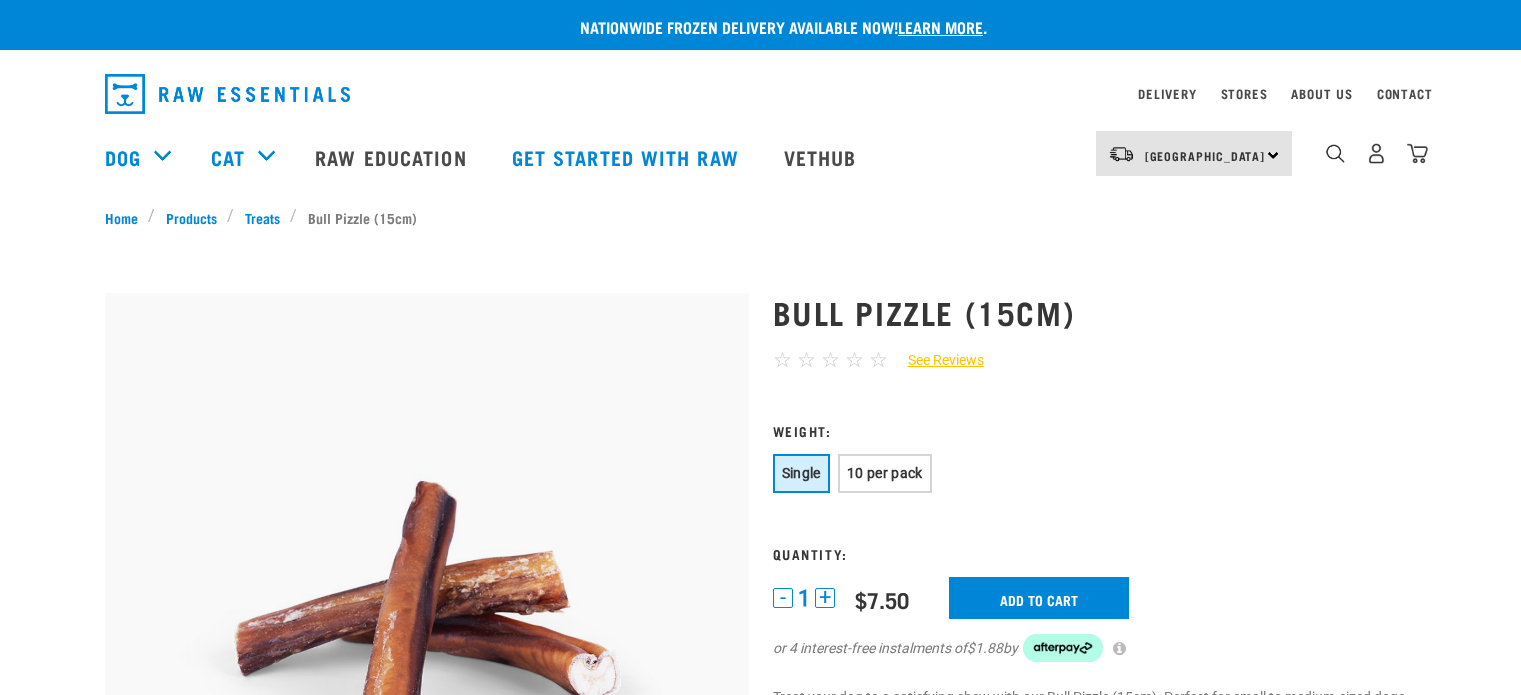 scroll, scrollTop: 506, scrollLeft: 0, axis: vertical 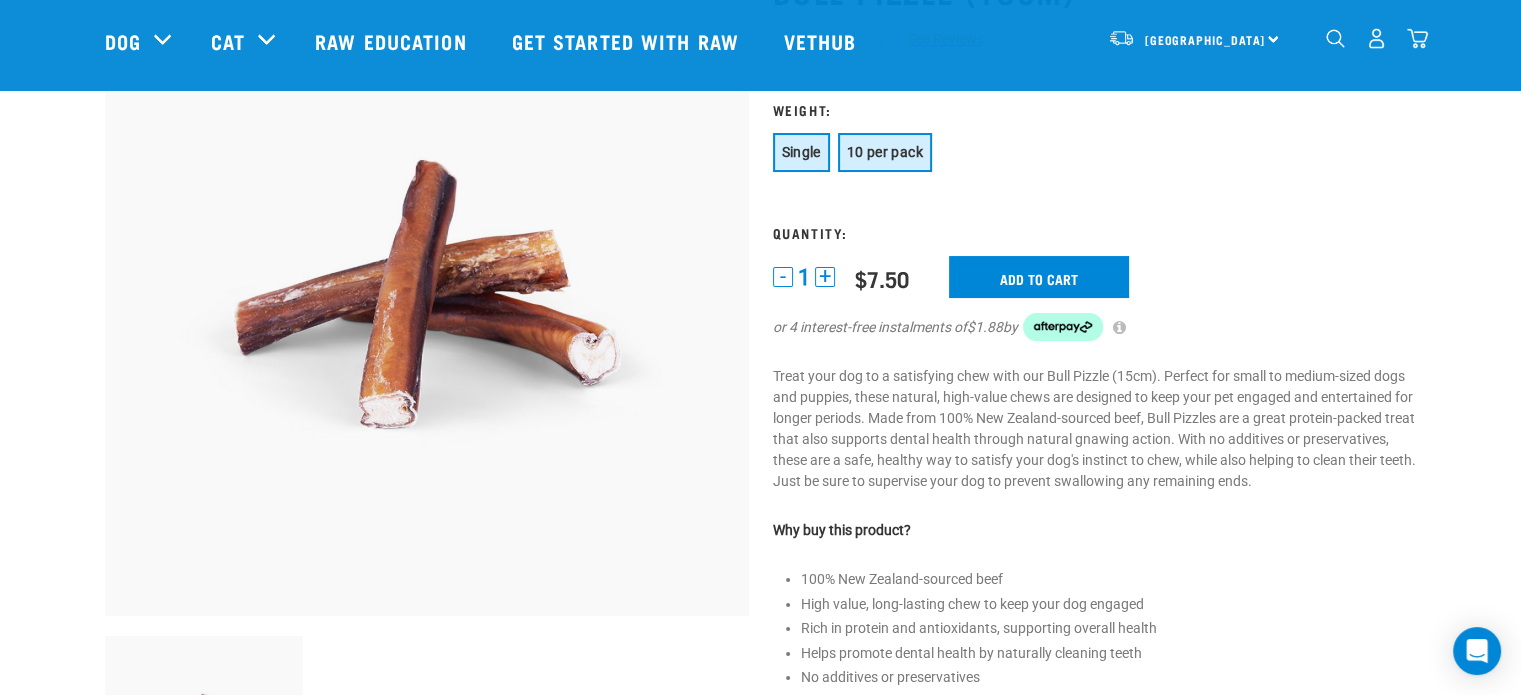 click on "10 per pack" at bounding box center (885, 152) 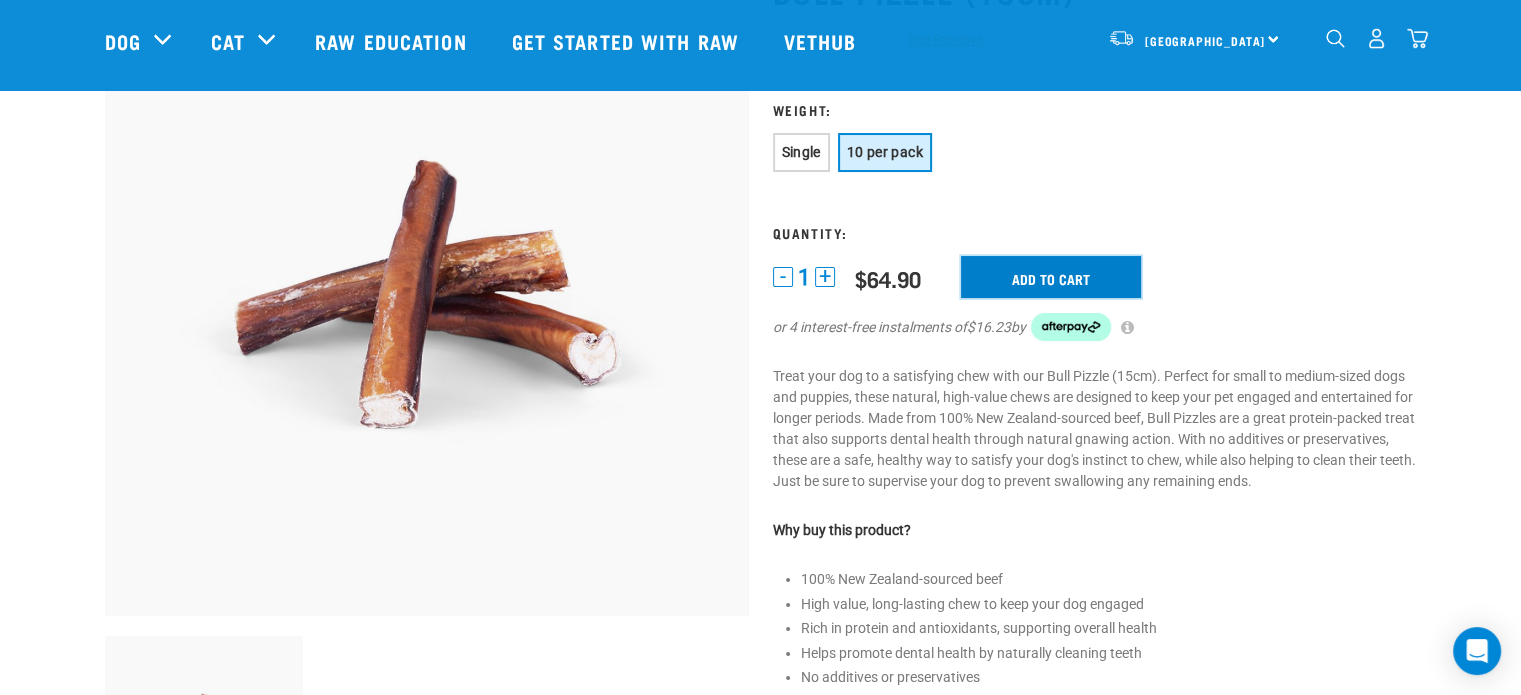 click on "Add to cart" at bounding box center (1051, 277) 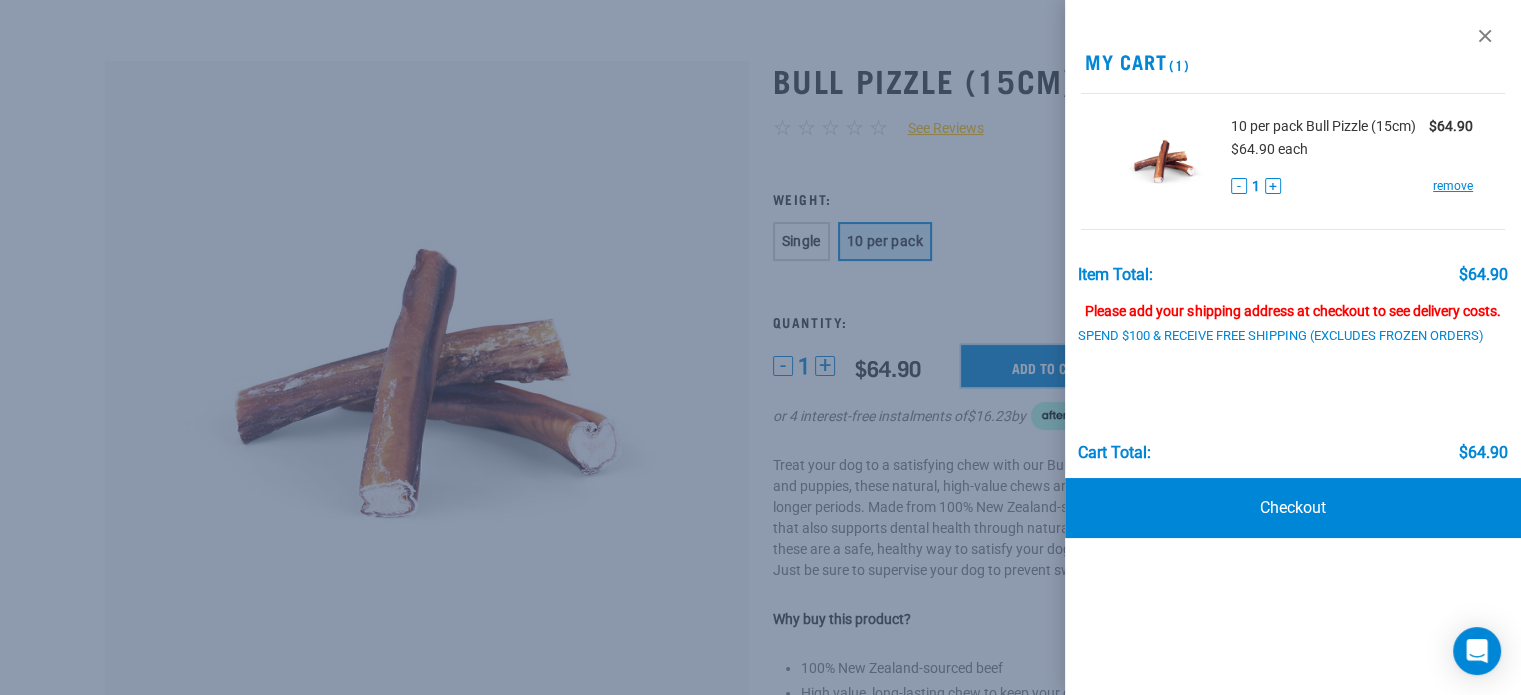 scroll, scrollTop: 0, scrollLeft: 0, axis: both 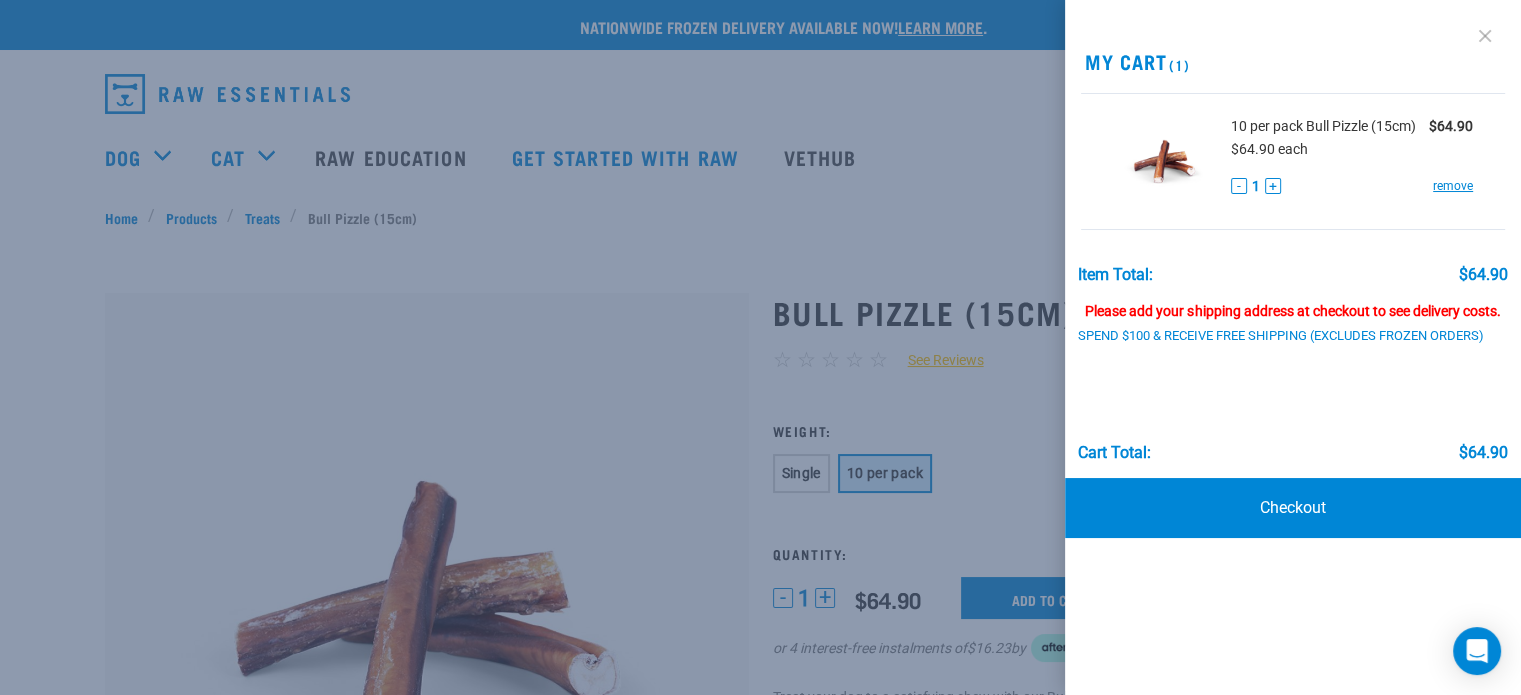 click at bounding box center [1485, 36] 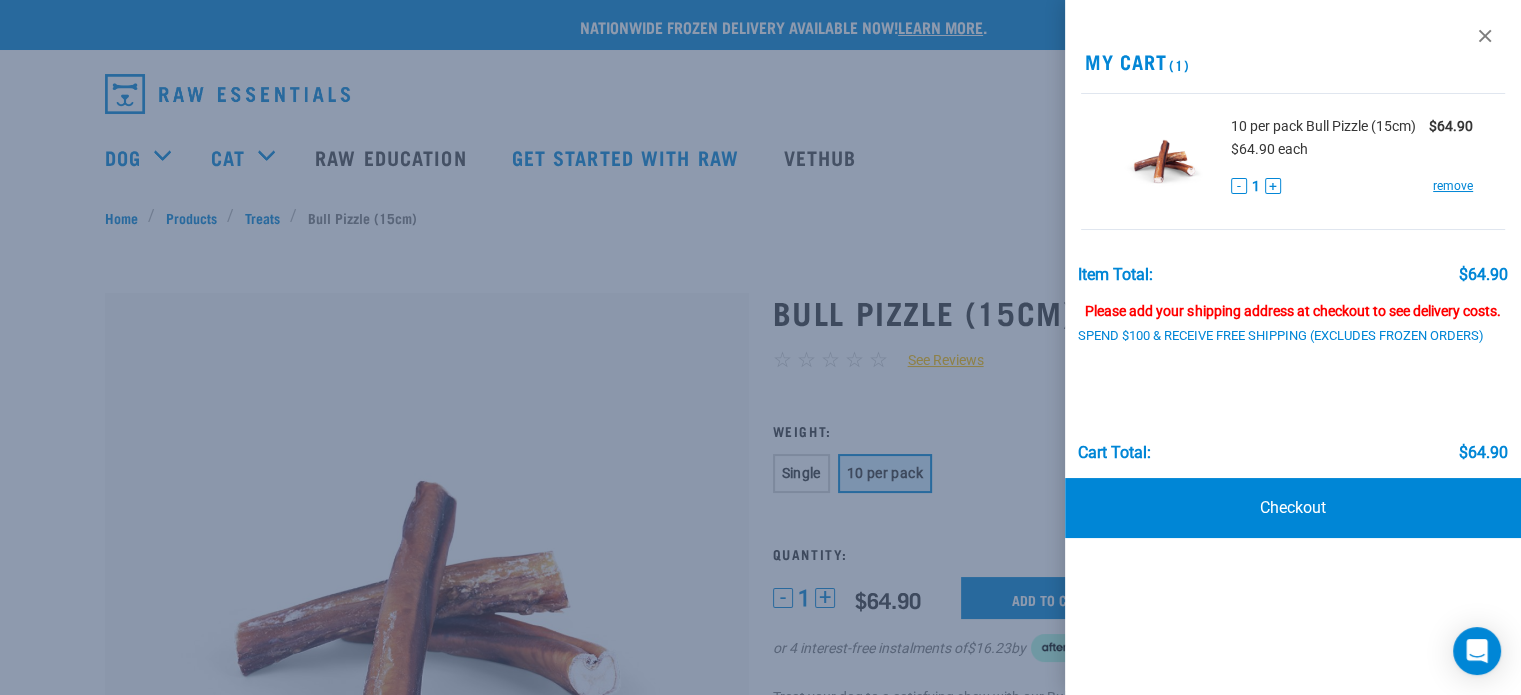 click at bounding box center (760, 347) 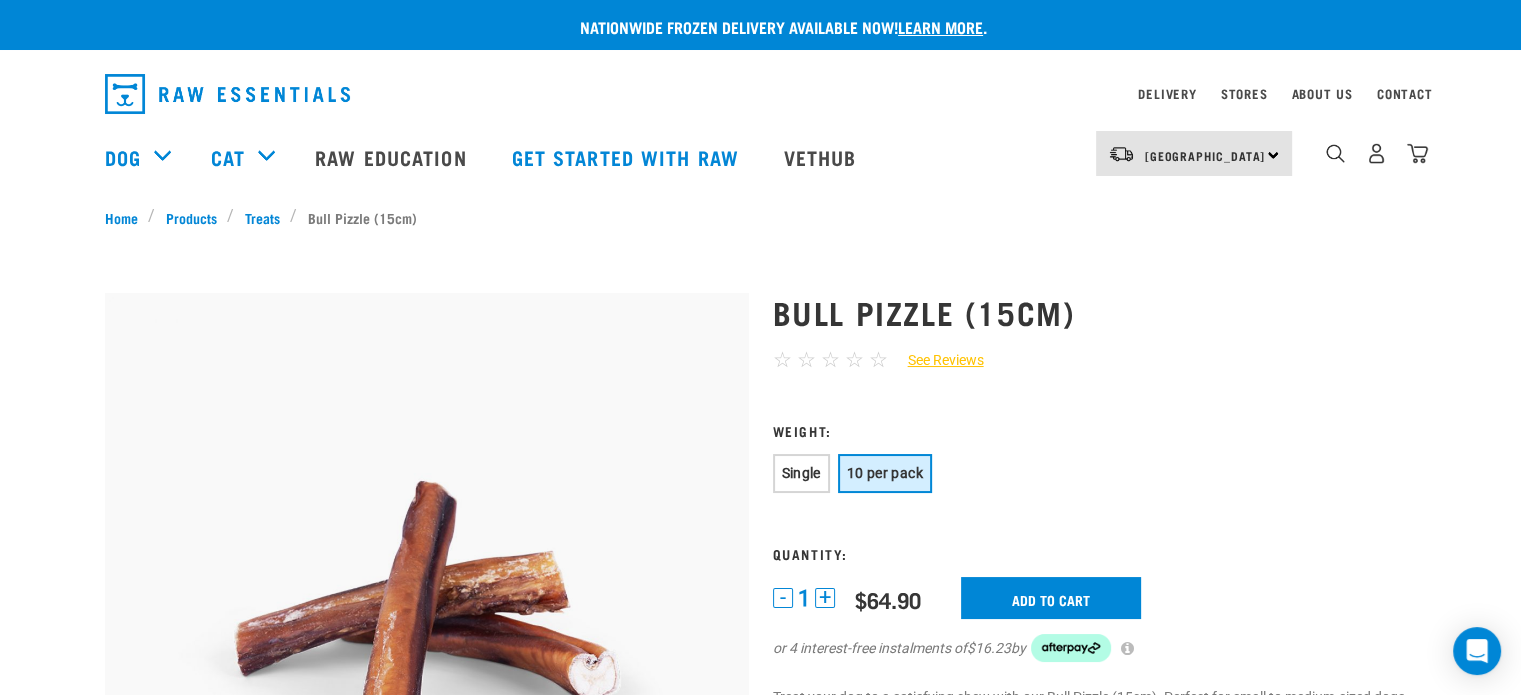 click on "Treats" at bounding box center (262, 217) 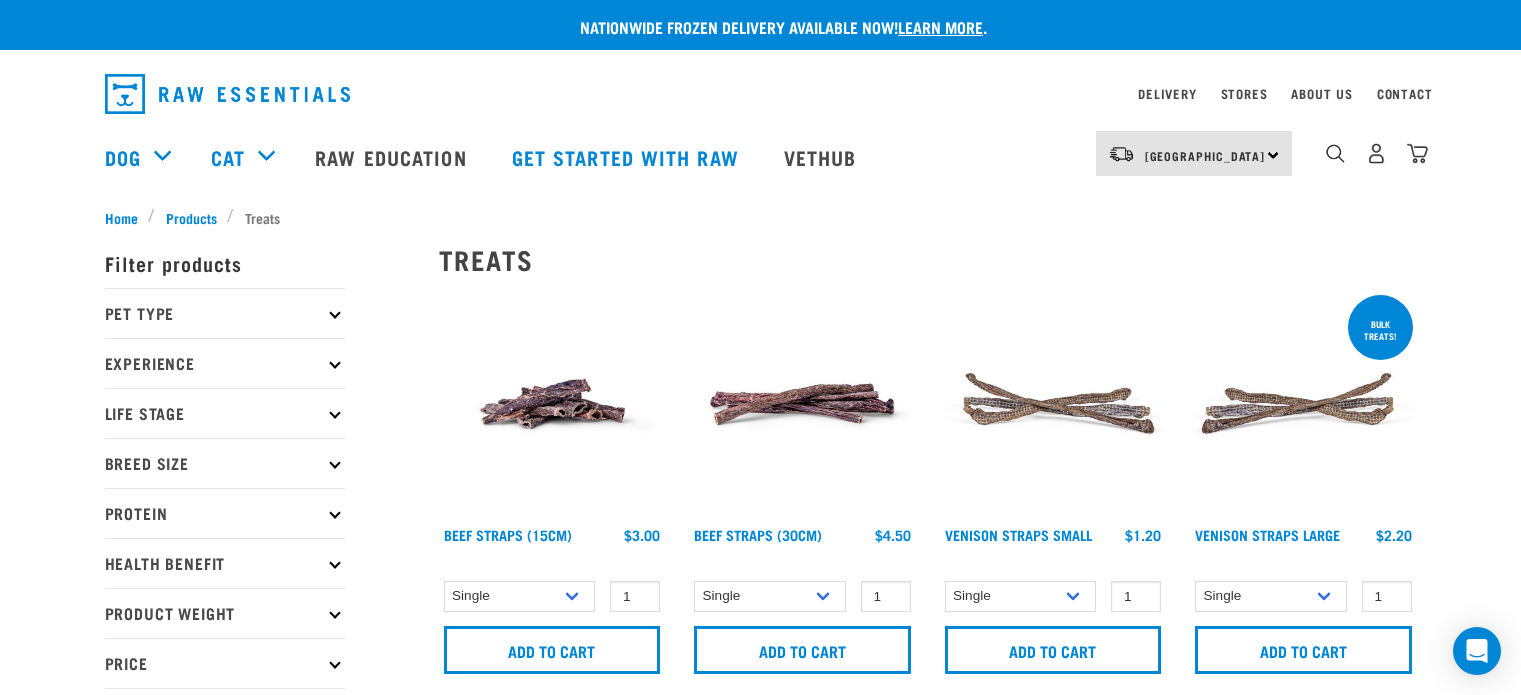 scroll, scrollTop: 0, scrollLeft: 0, axis: both 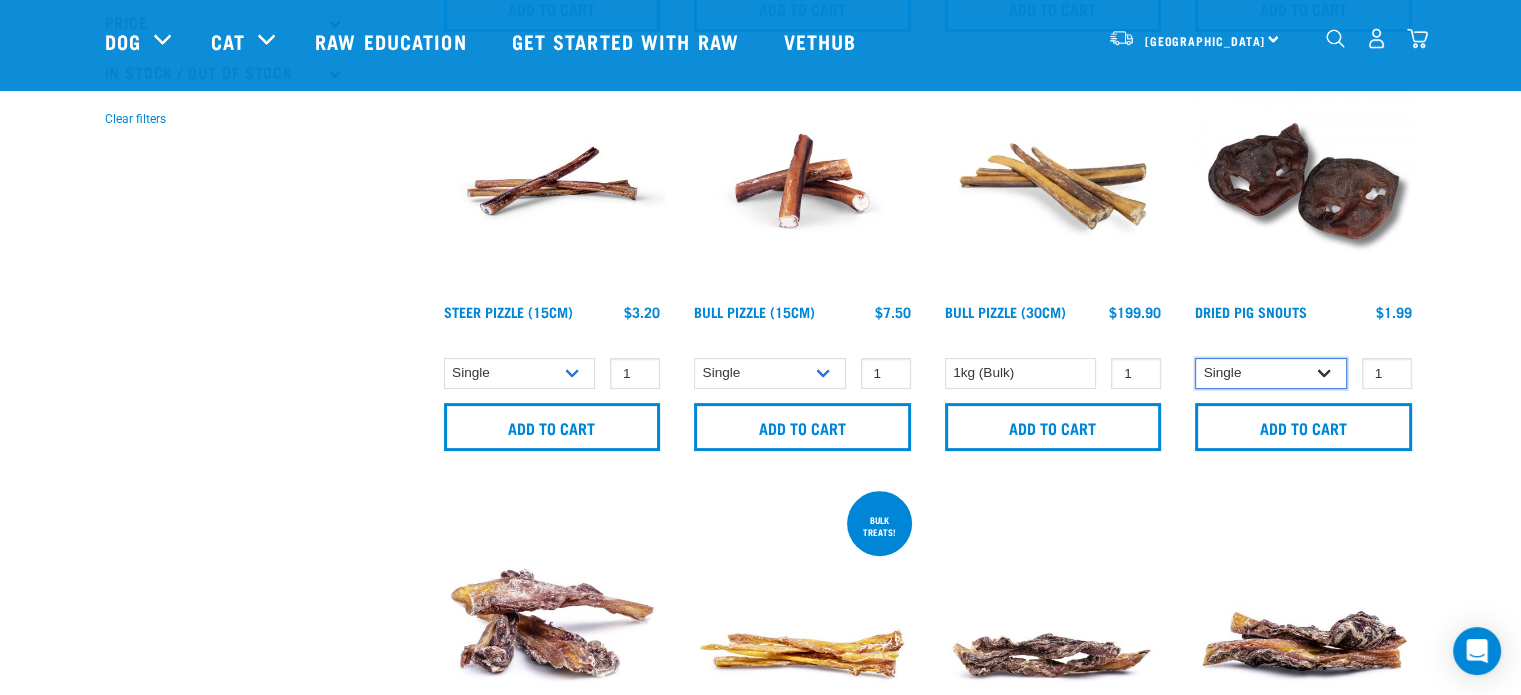click on "Single
10 per pack
25 per pack" at bounding box center (1271, 373) 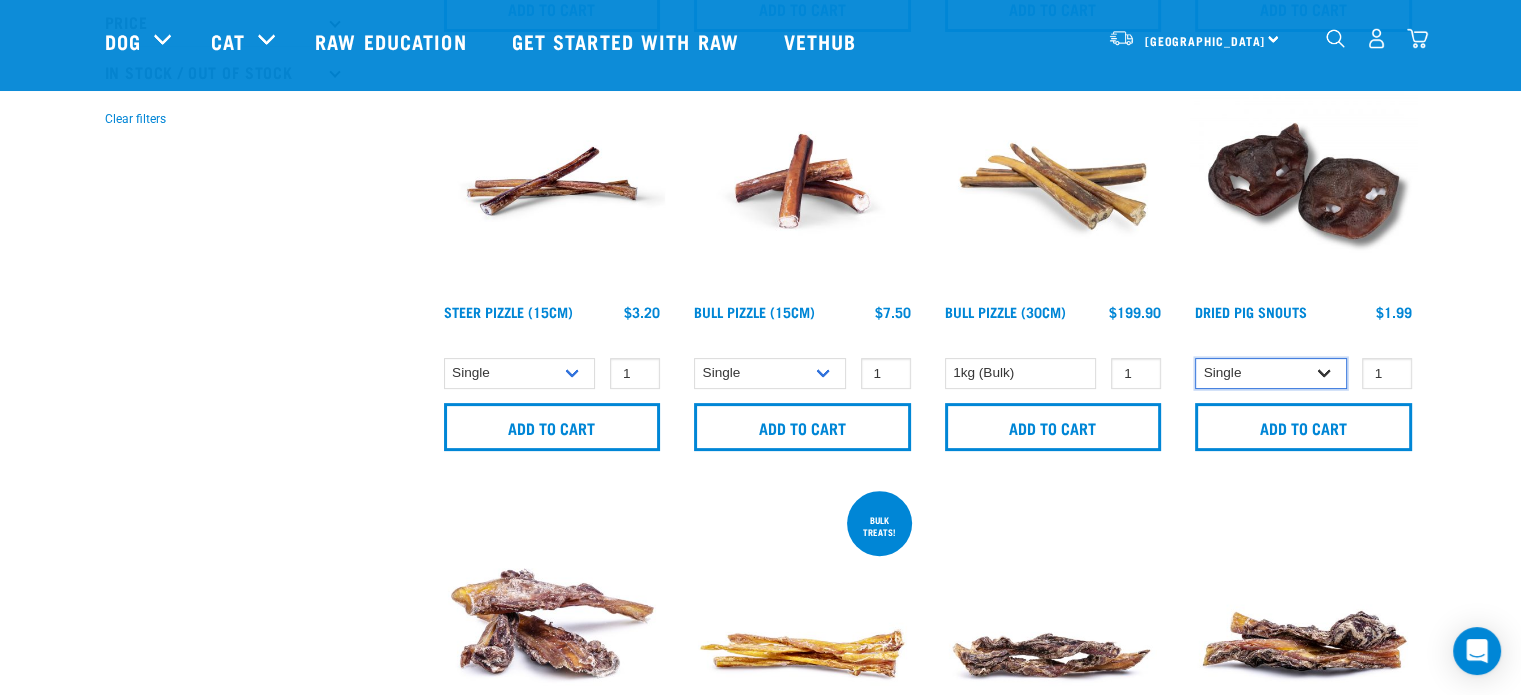 select on "443097" 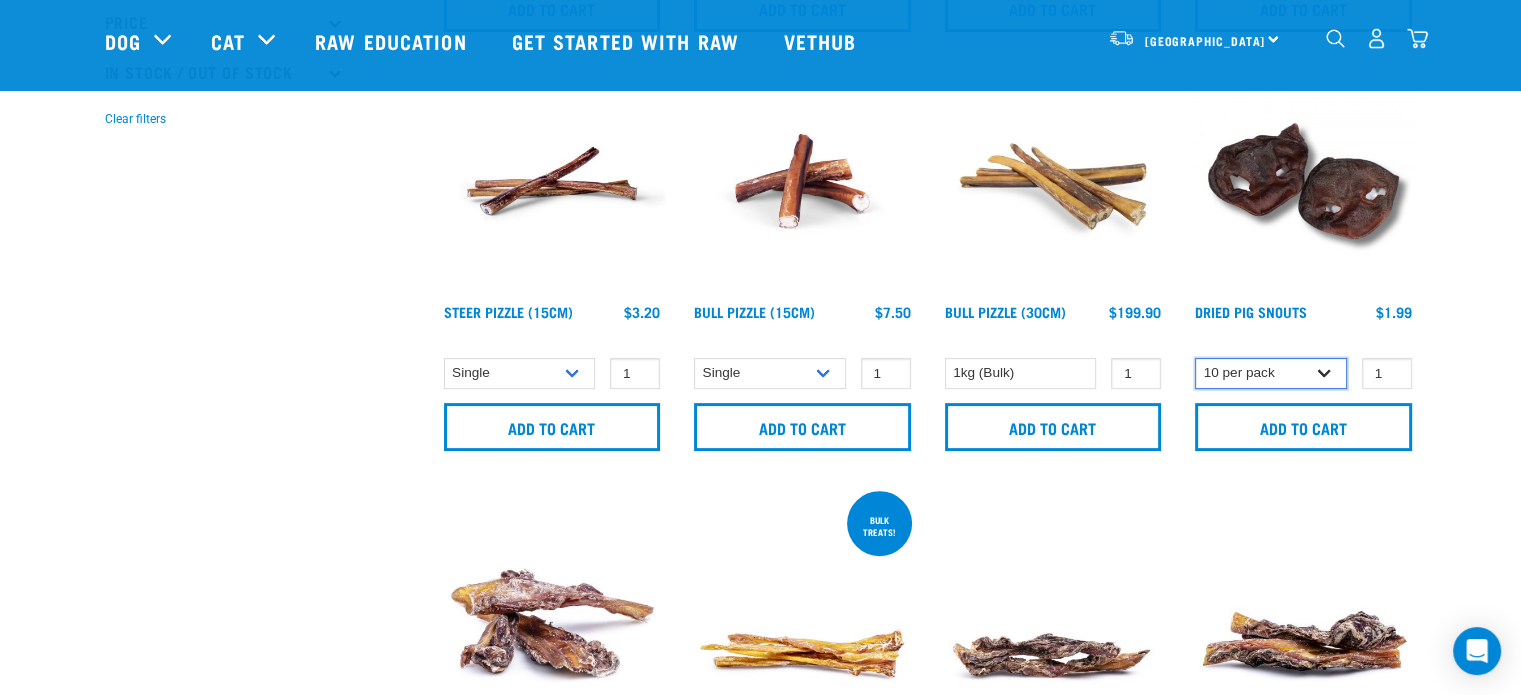 click on "Single
10 per pack
25 per pack" at bounding box center (1271, 373) 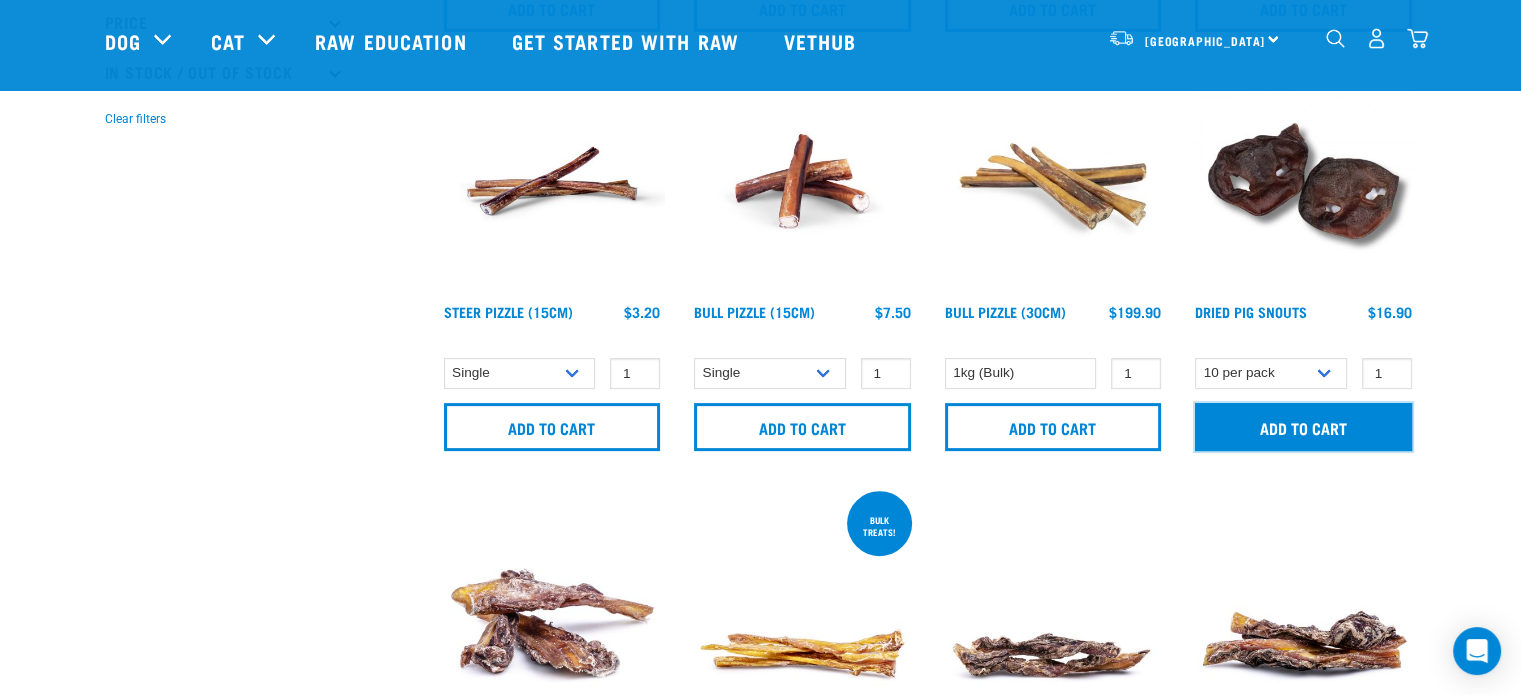 click on "Add to cart" at bounding box center [1303, 427] 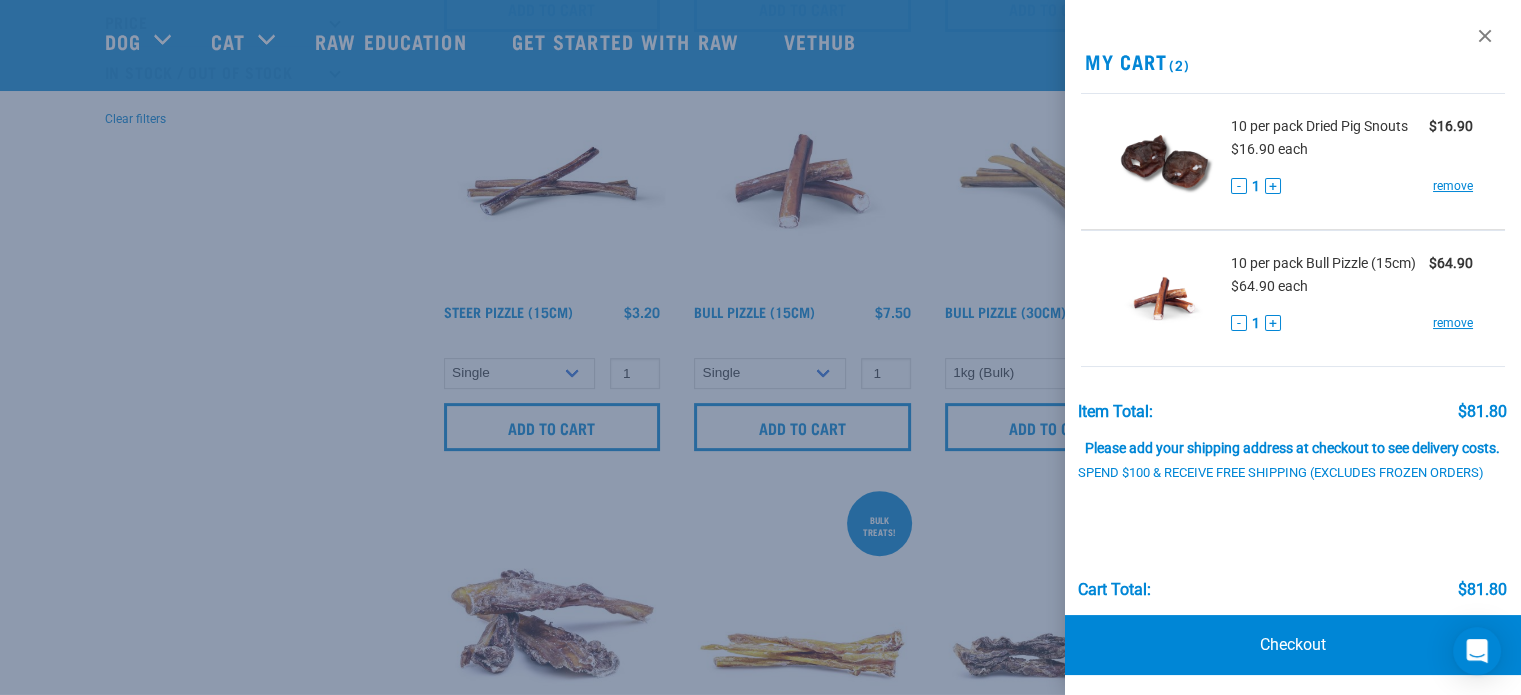 click at bounding box center (760, 347) 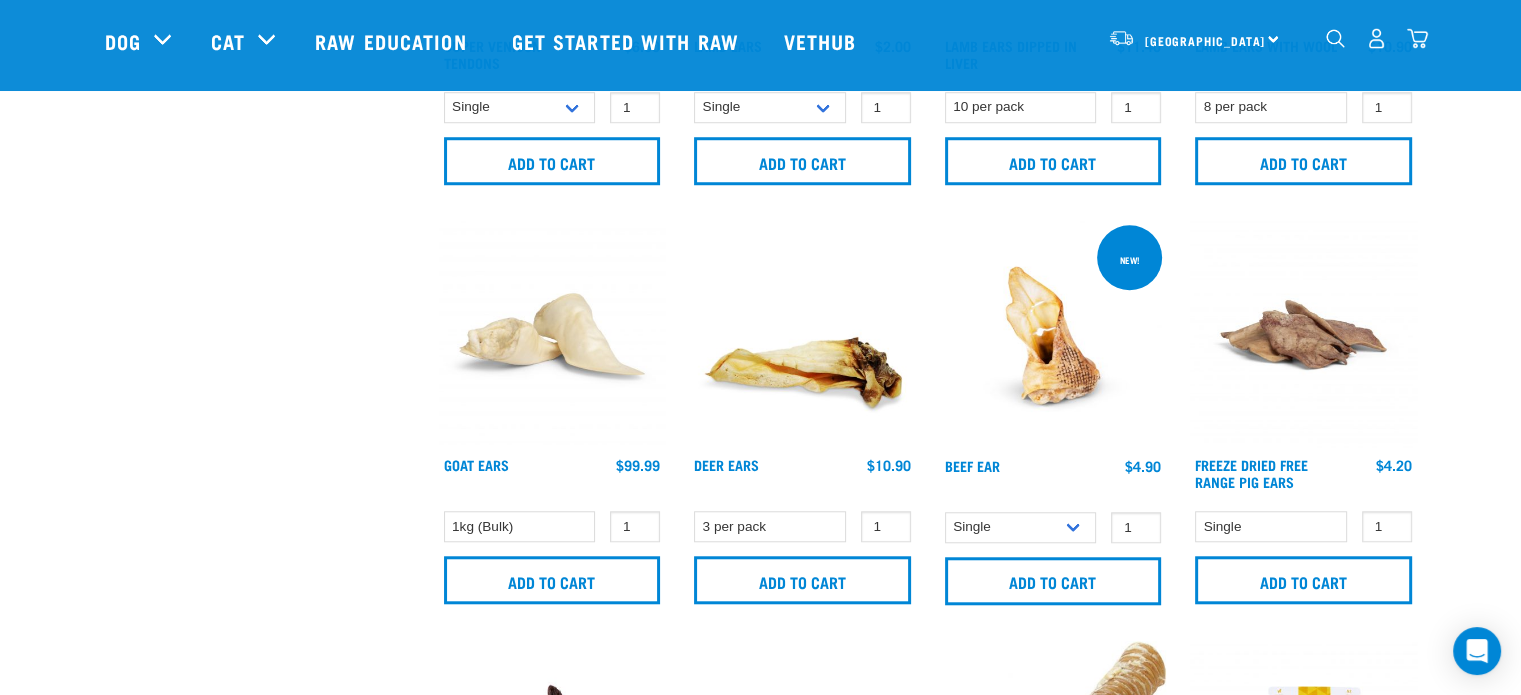 scroll, scrollTop: 1631, scrollLeft: 0, axis: vertical 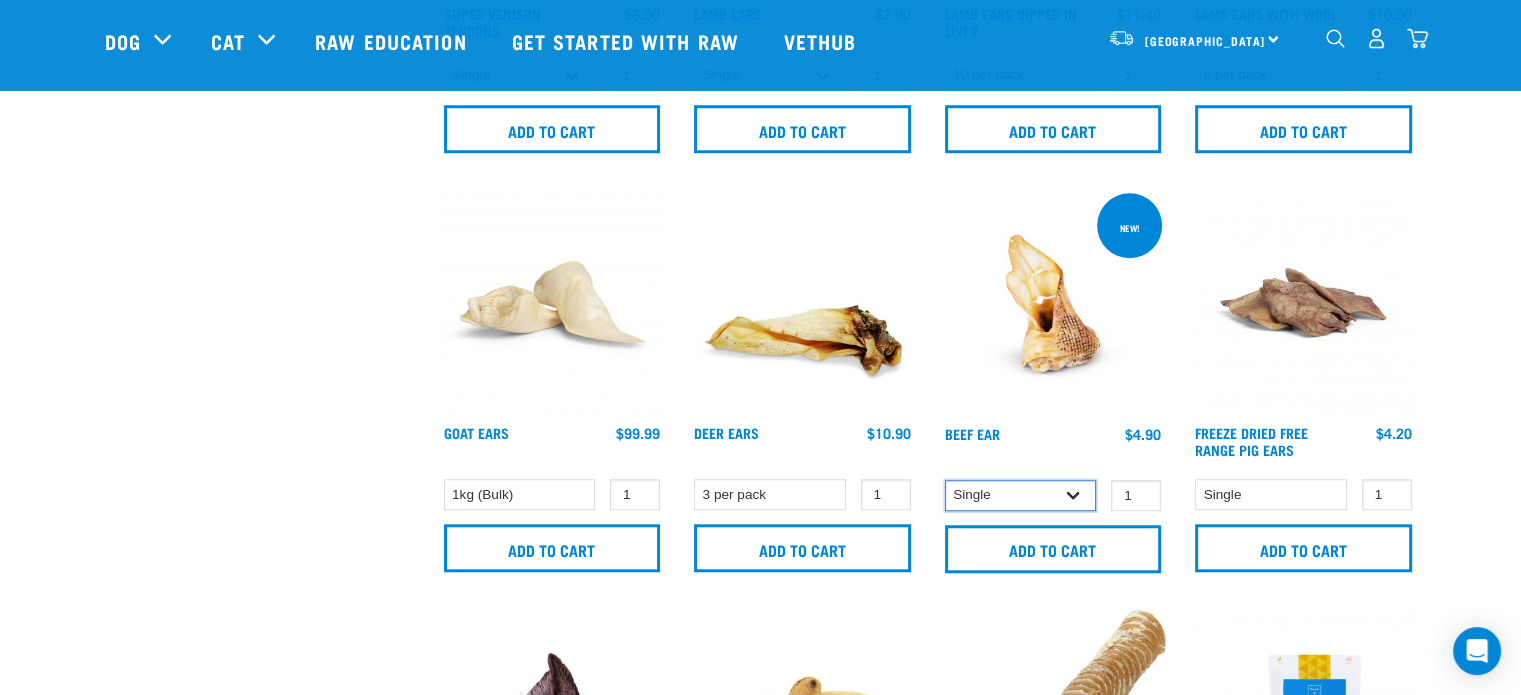 click on "Single
10 per pack" at bounding box center (1021, 495) 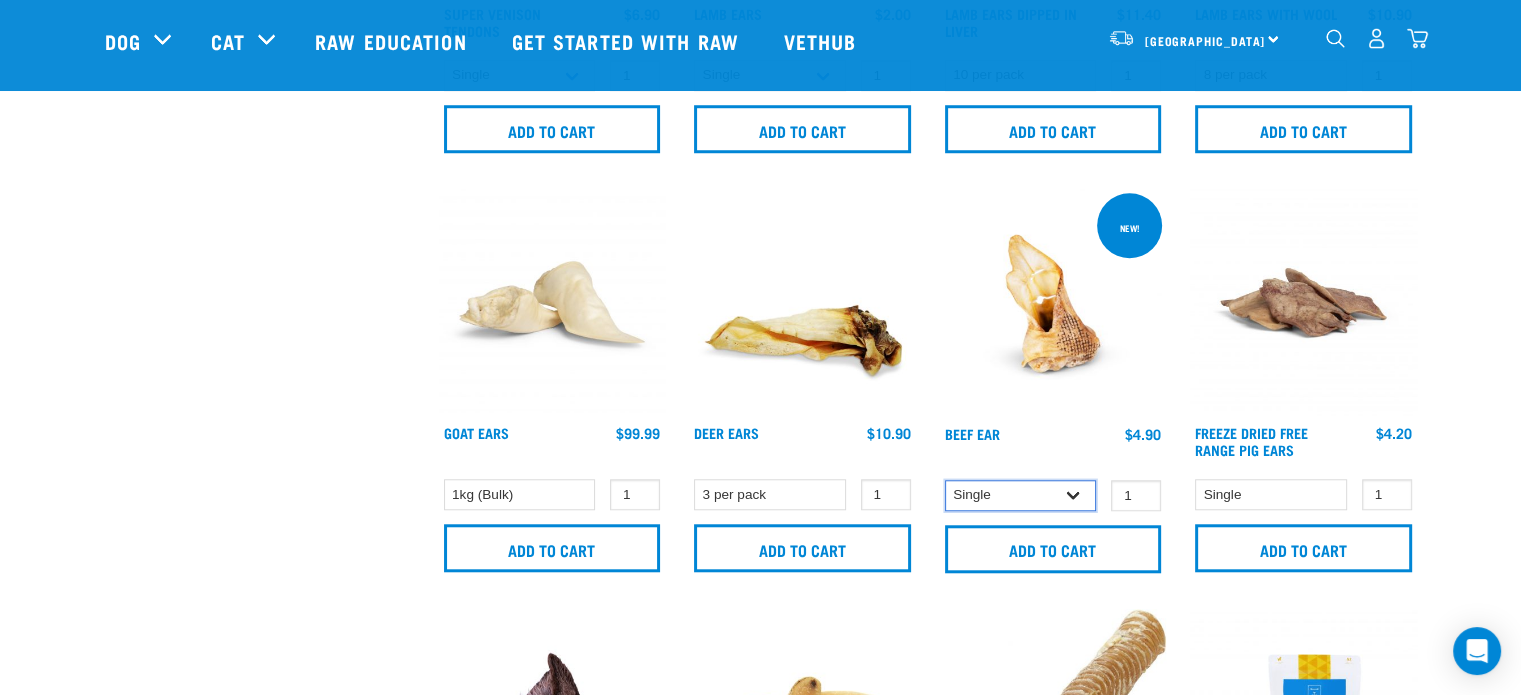 select on "443100" 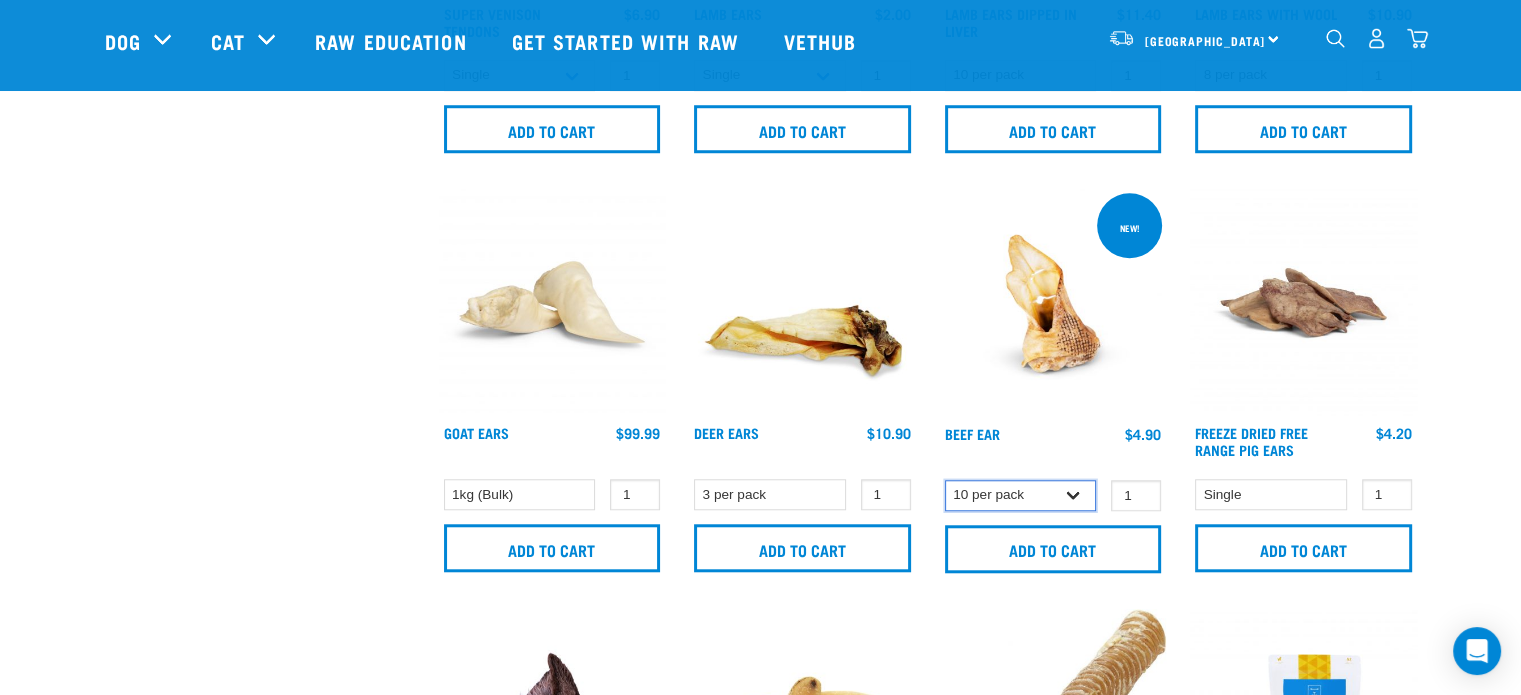 click on "Single
10 per pack" at bounding box center [1021, 495] 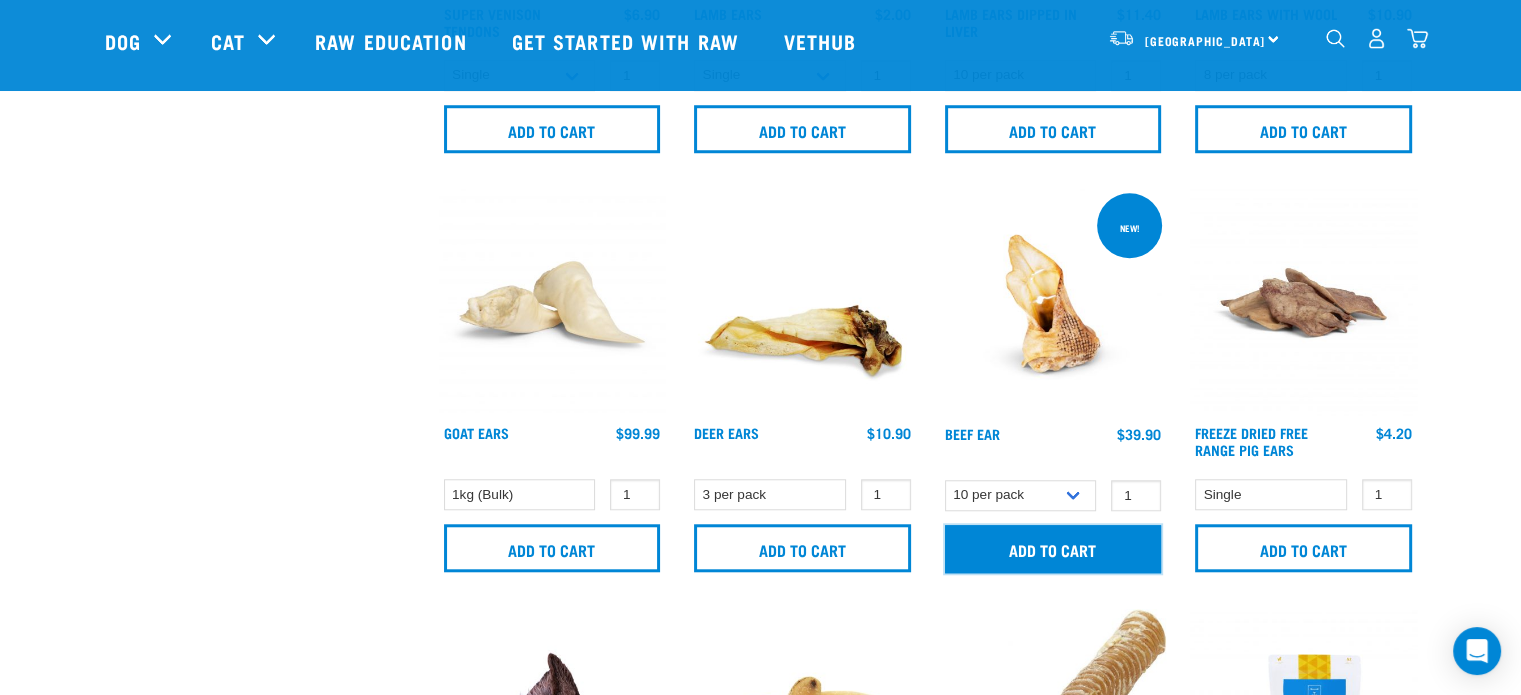 click on "Add to cart" at bounding box center (1053, 549) 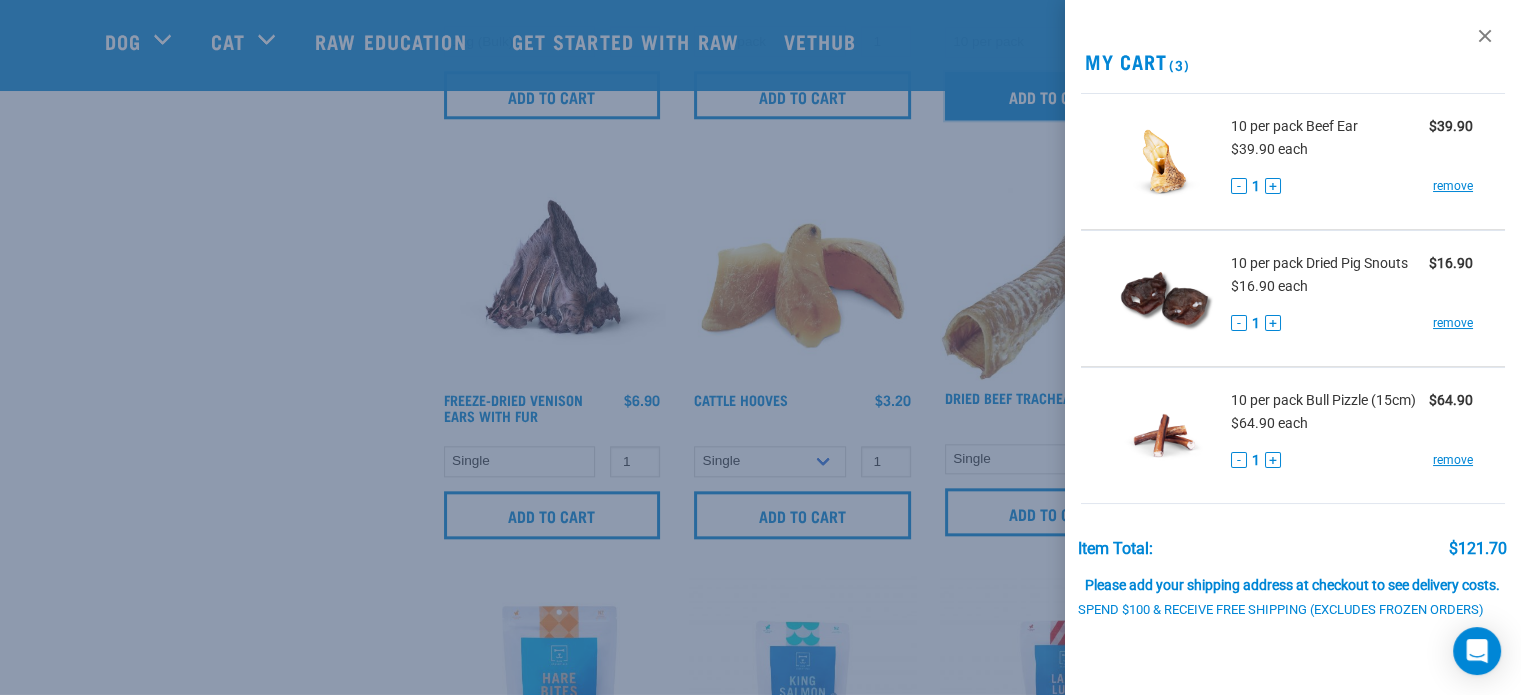 scroll, scrollTop: 2099, scrollLeft: 0, axis: vertical 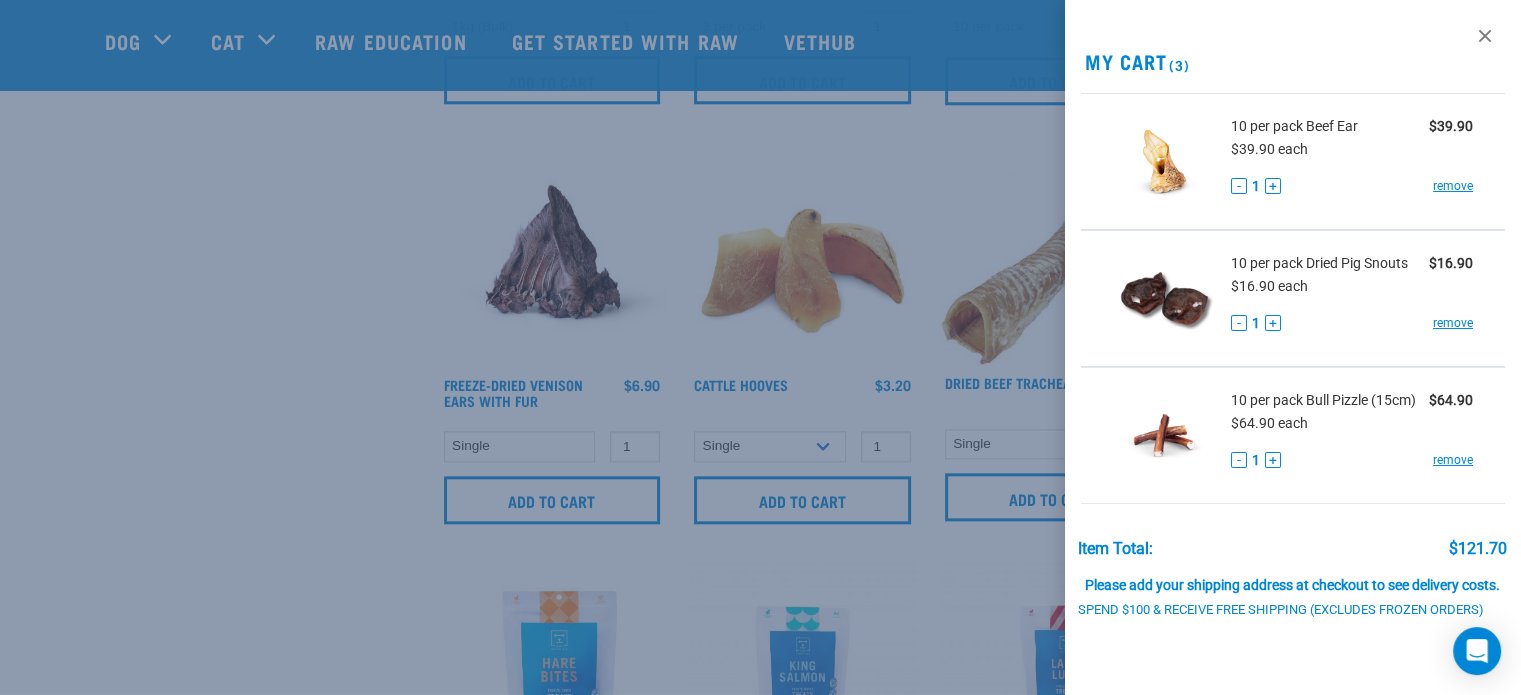 click at bounding box center [760, 347] 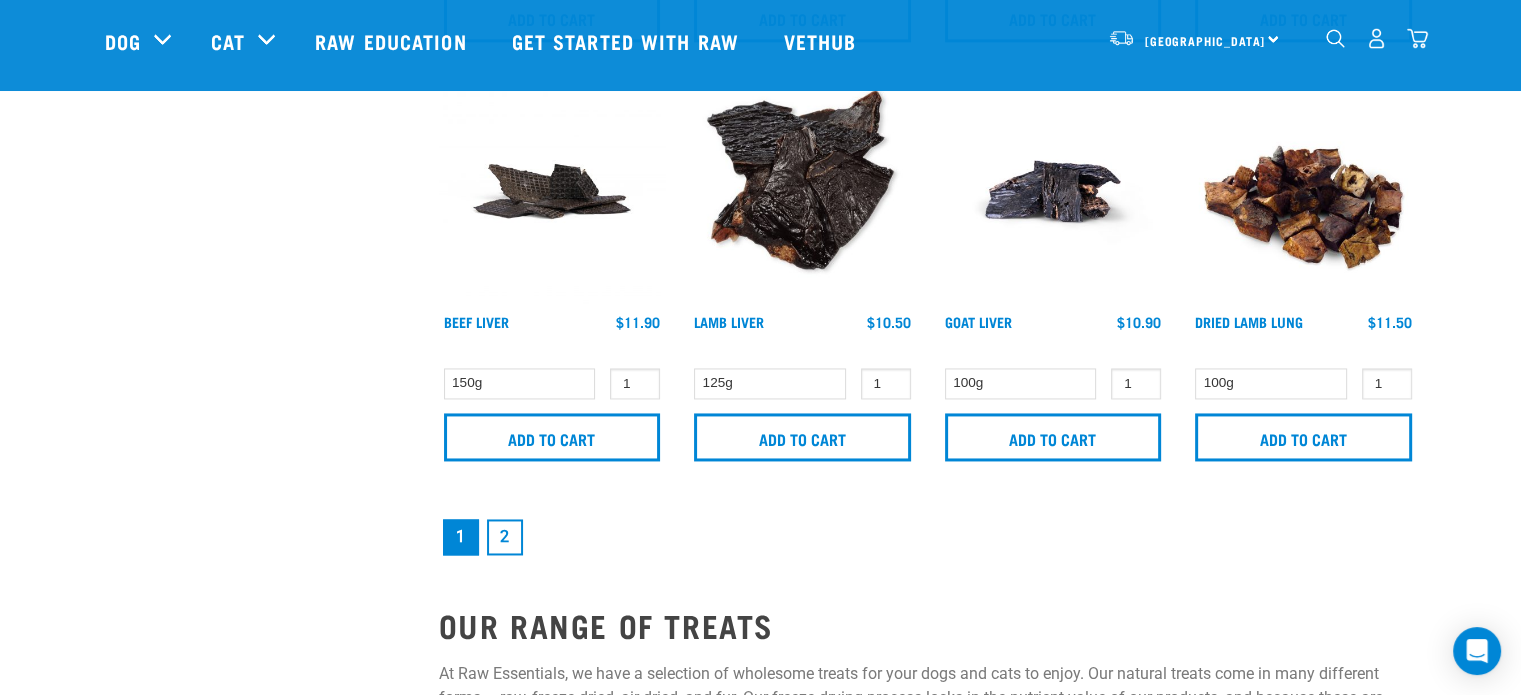 scroll, scrollTop: 3002, scrollLeft: 0, axis: vertical 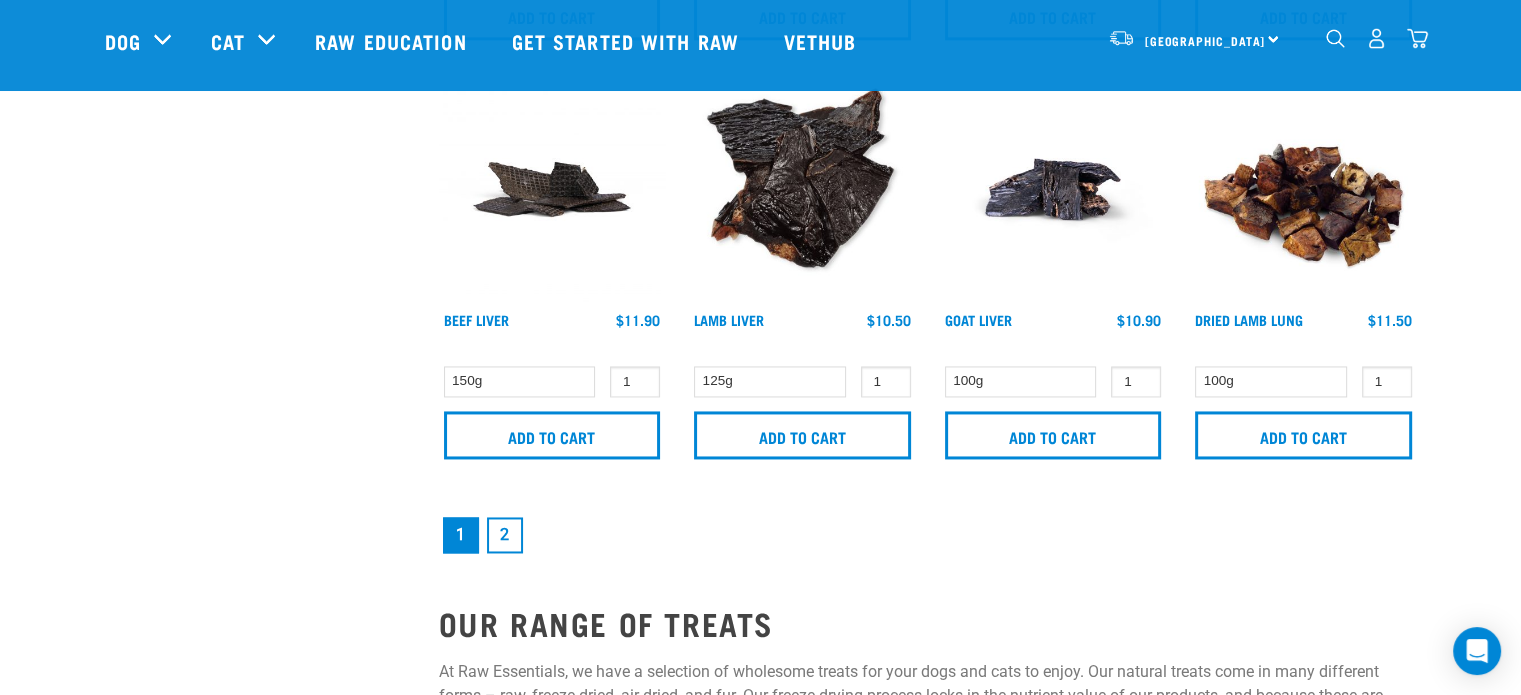 click on "2" at bounding box center [505, 535] 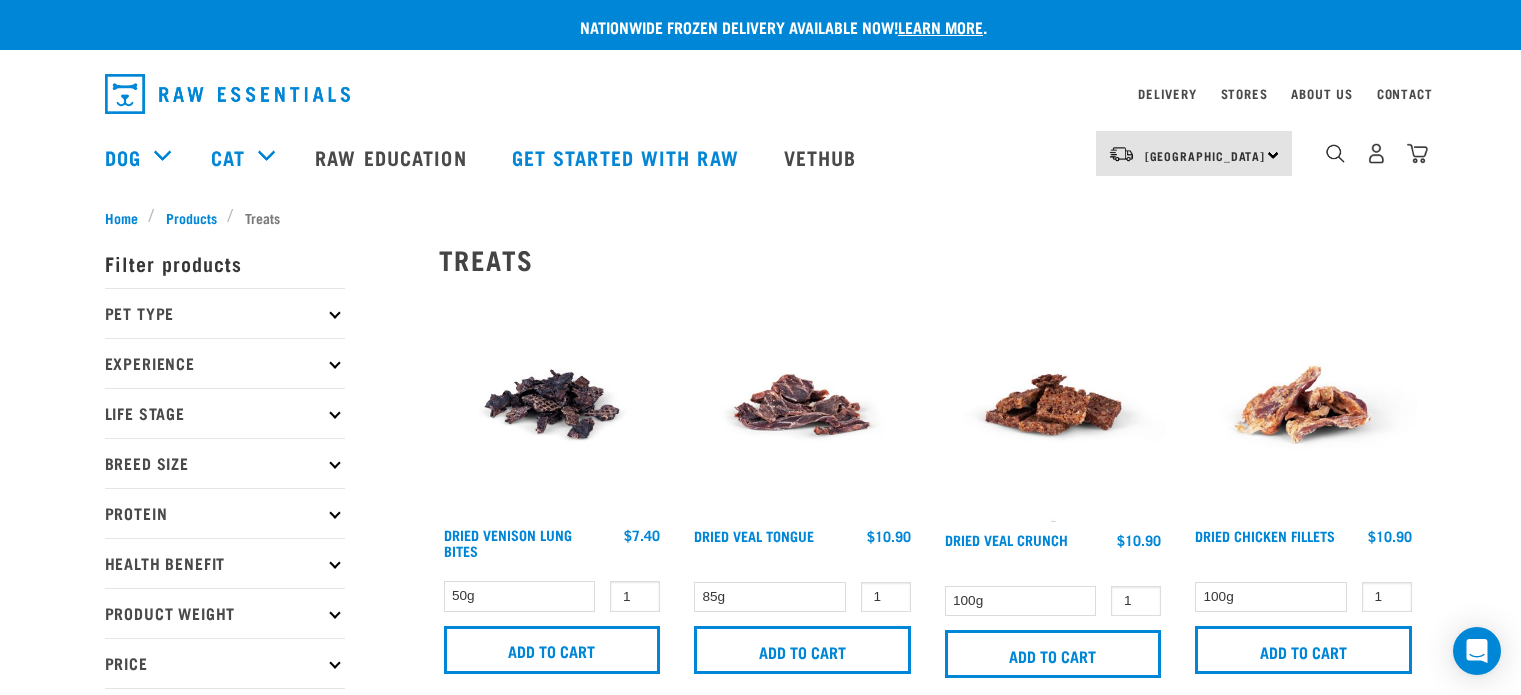 scroll, scrollTop: 0, scrollLeft: 0, axis: both 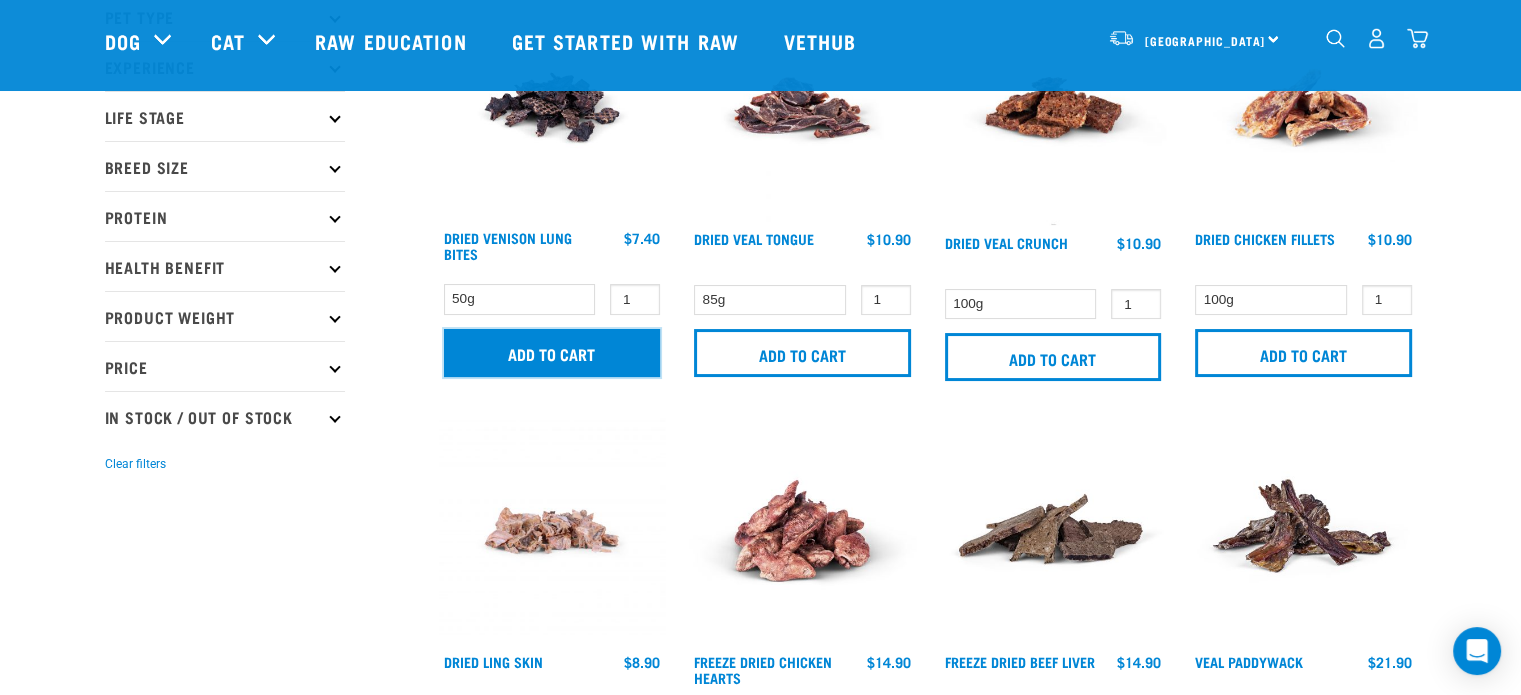 click on "Add to cart" at bounding box center (552, 353) 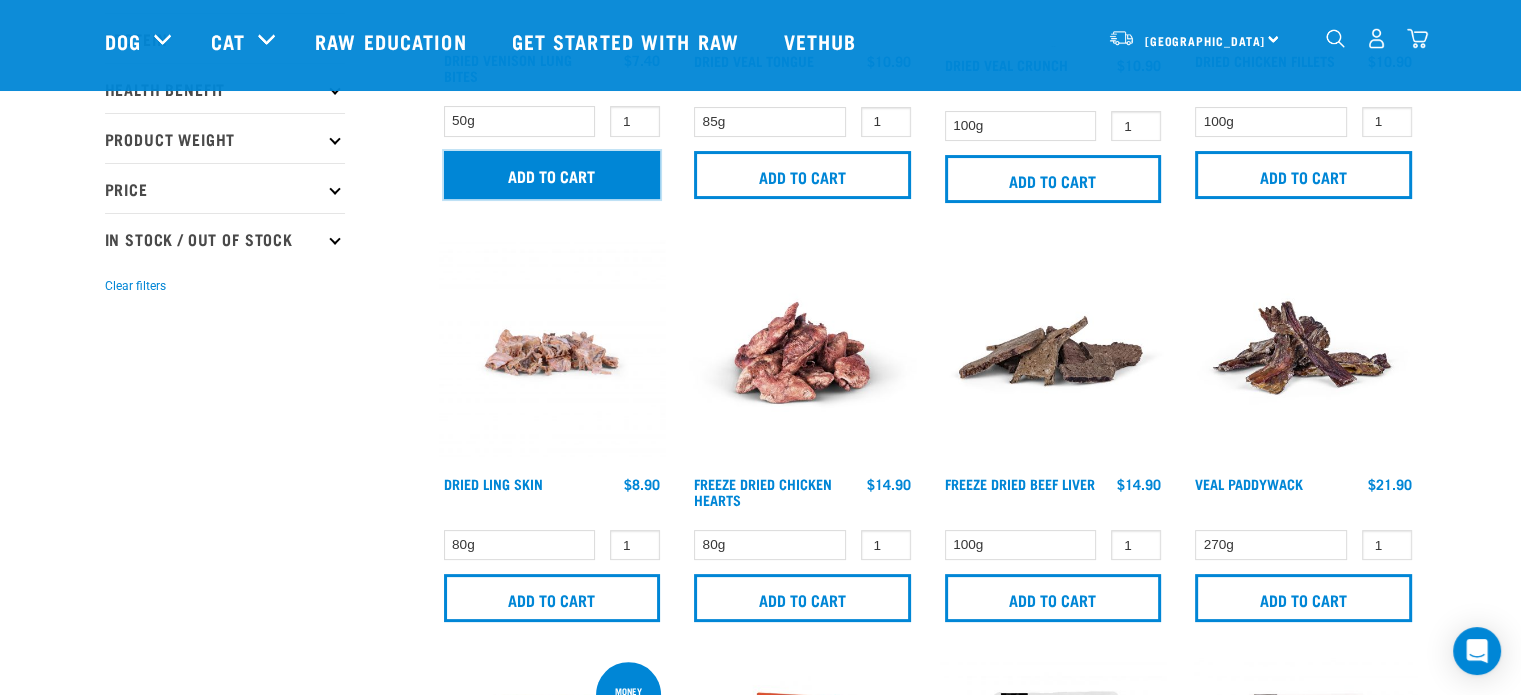 scroll, scrollTop: 352, scrollLeft: 0, axis: vertical 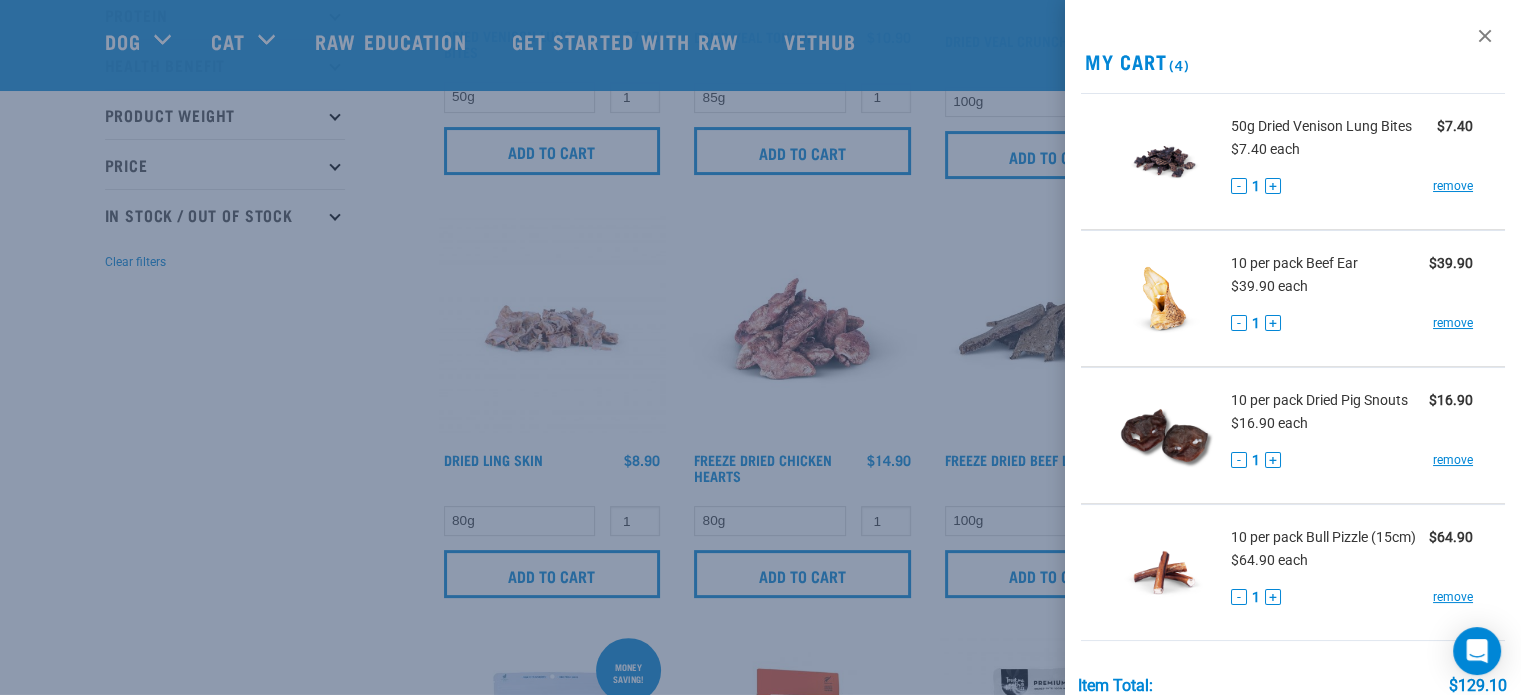 click at bounding box center (760, 347) 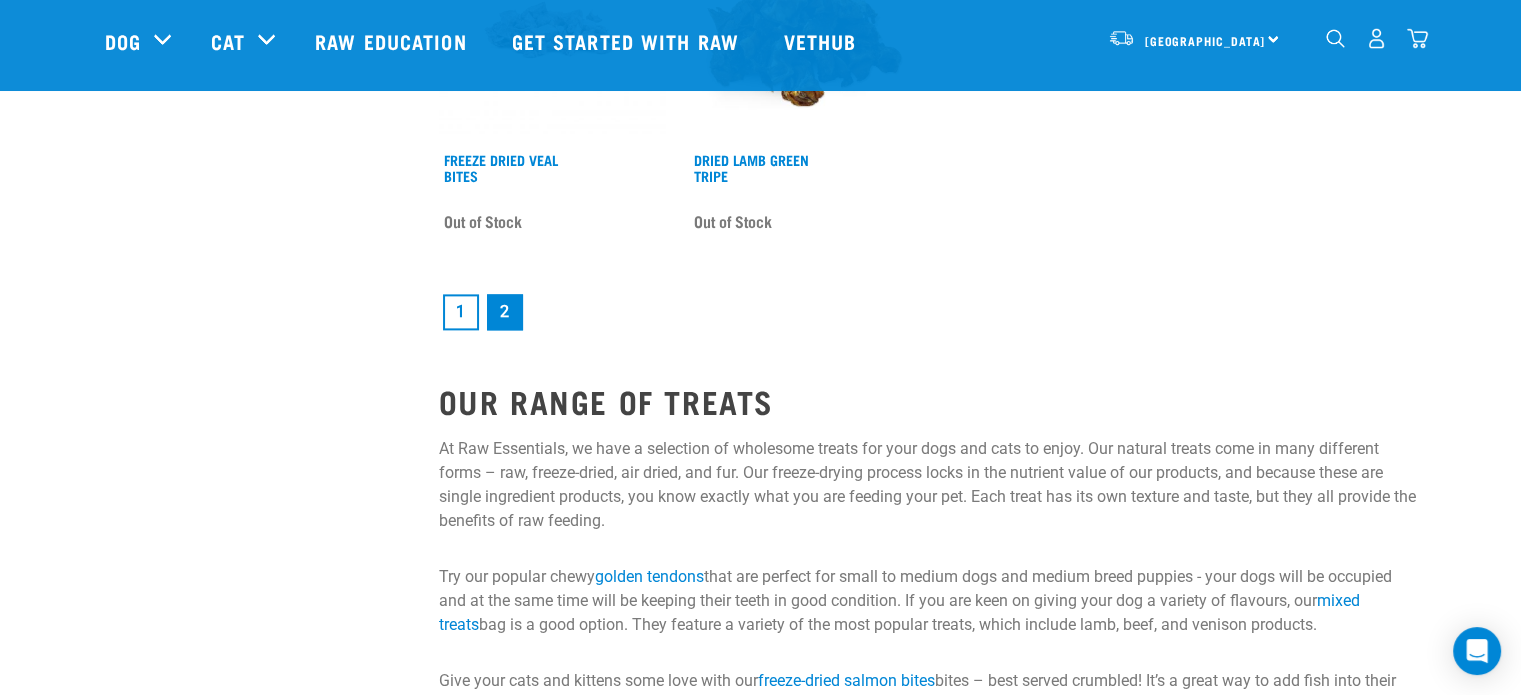 scroll, scrollTop: 2632, scrollLeft: 0, axis: vertical 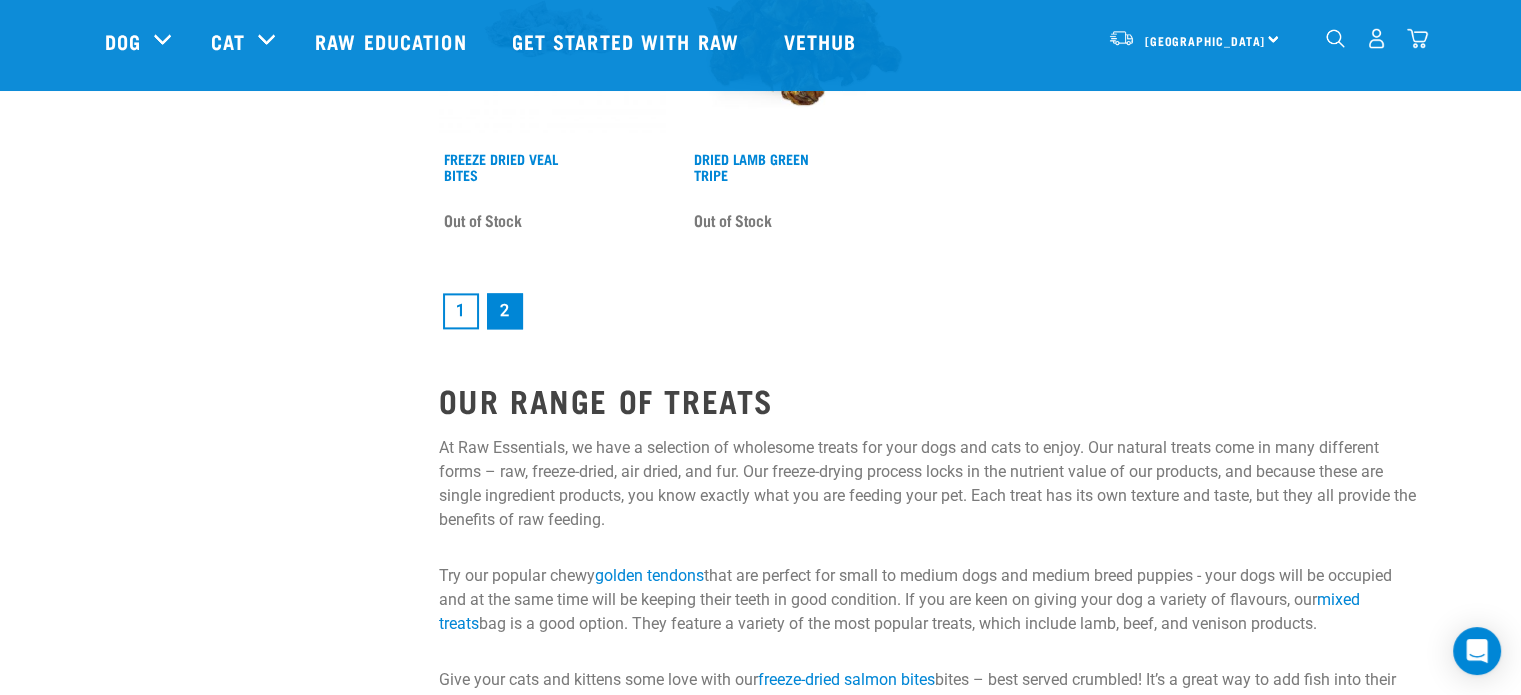 click on "1" at bounding box center [461, 311] 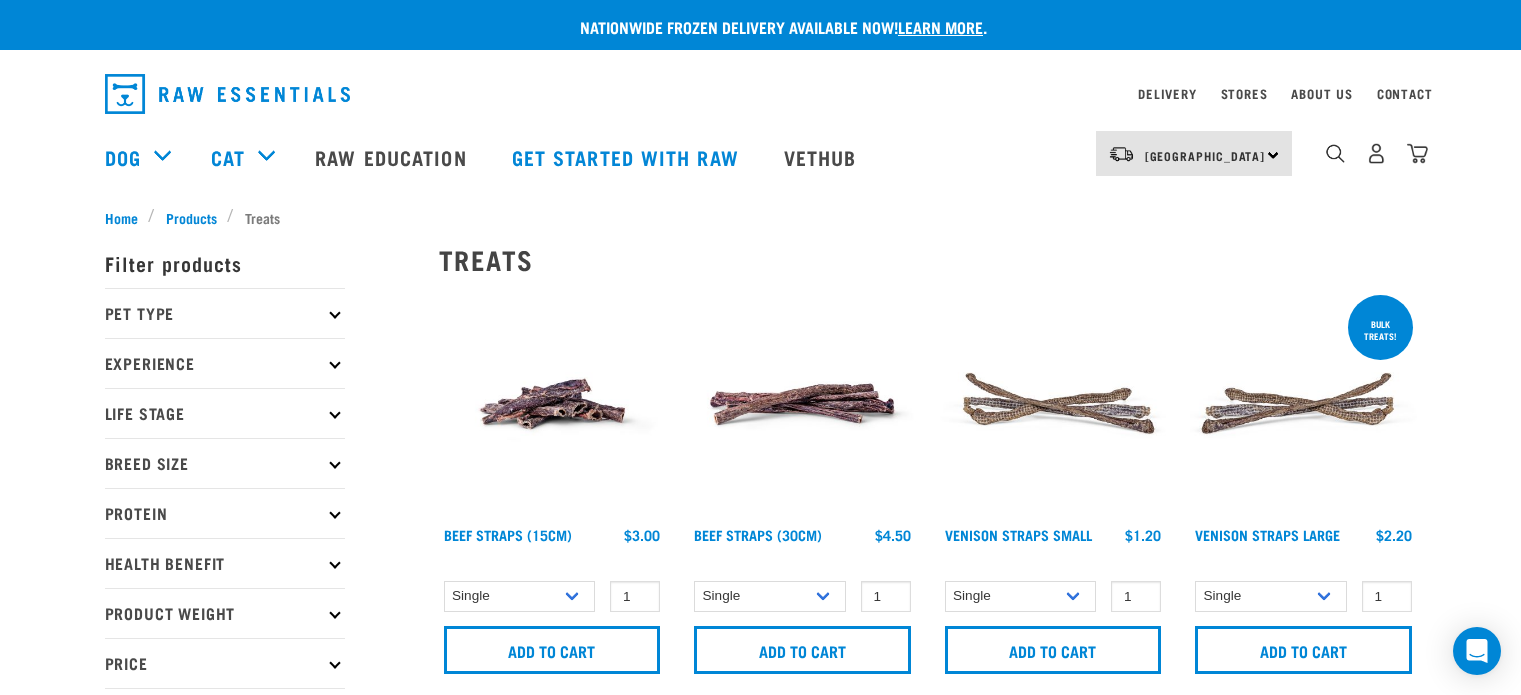 scroll, scrollTop: 0, scrollLeft: 0, axis: both 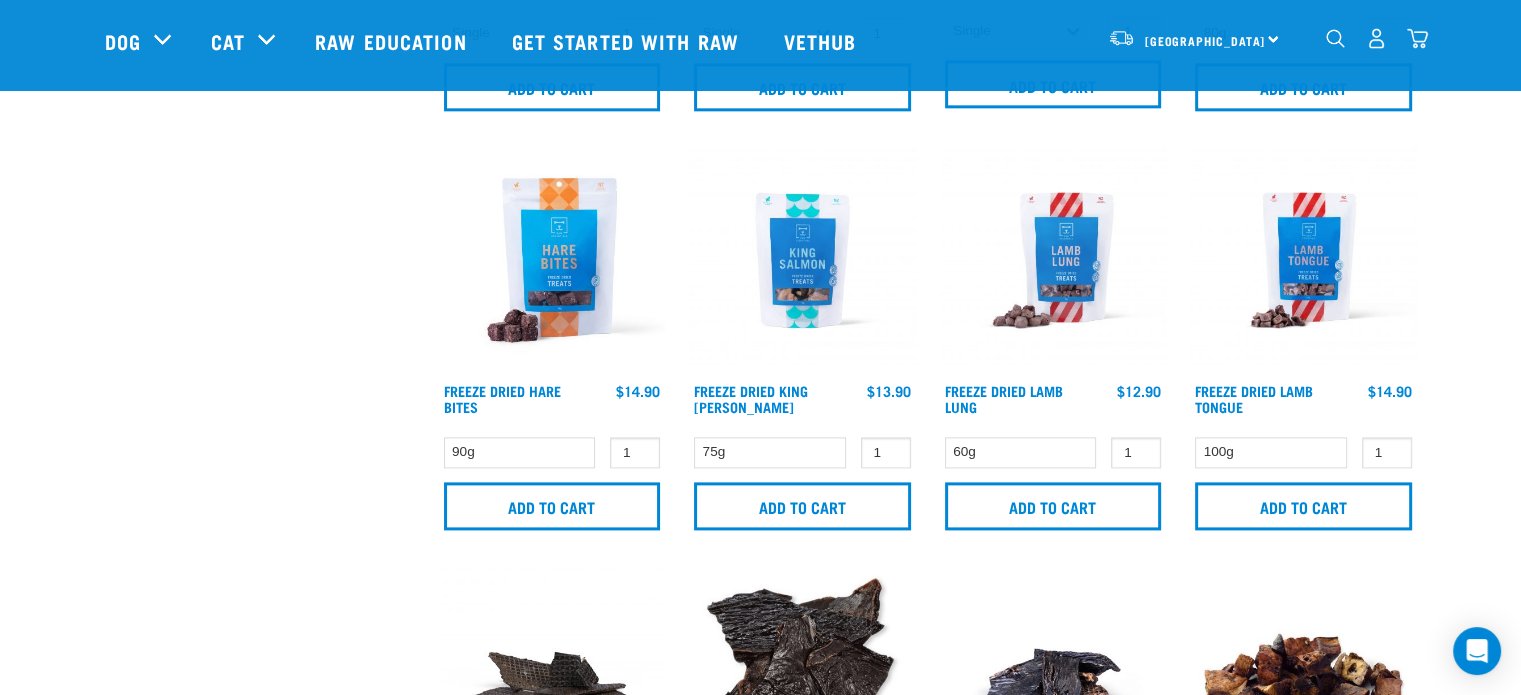 click on "×
Filter products
Pet Type
Dog
Cat
Experience
New Raw Feeder
Experienced Raw Feeder
Life Stage
Cat" at bounding box center [260, -421] 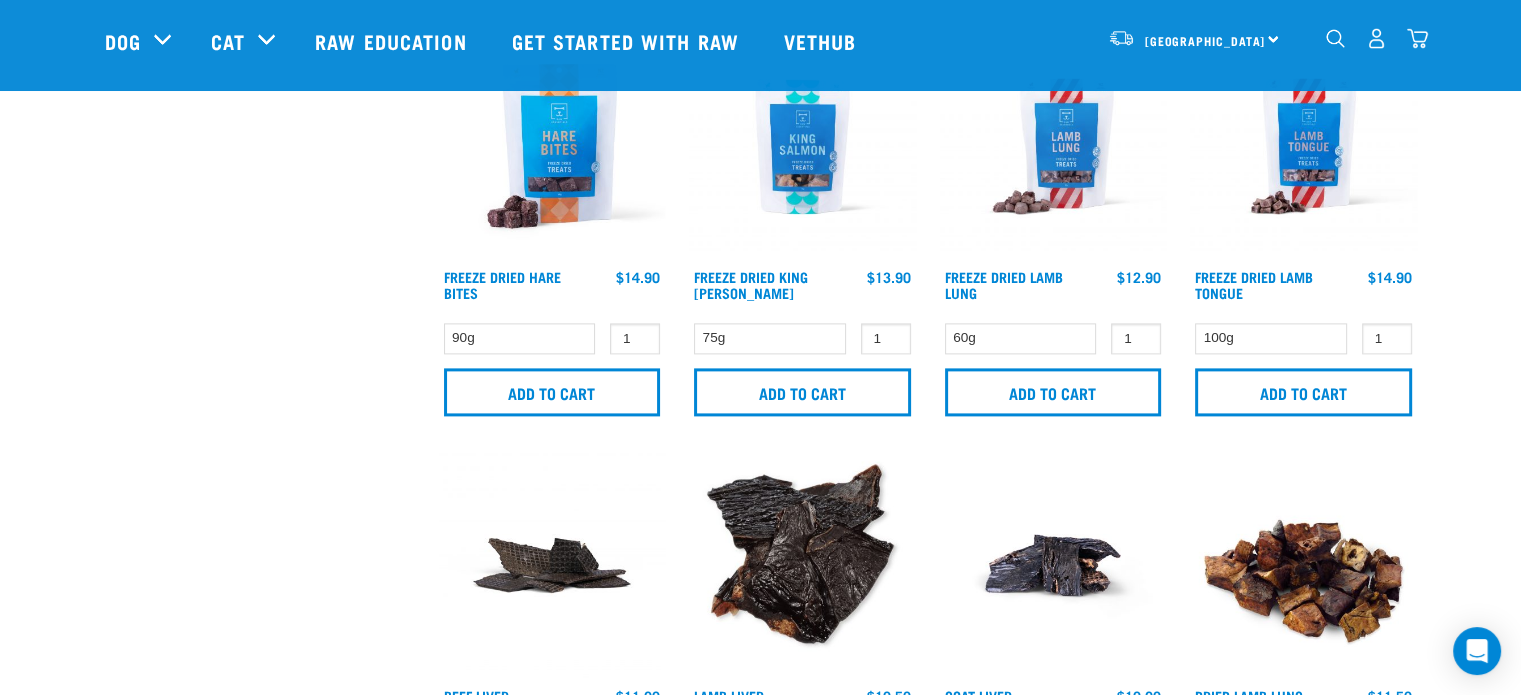 scroll, scrollTop: 2610, scrollLeft: 0, axis: vertical 